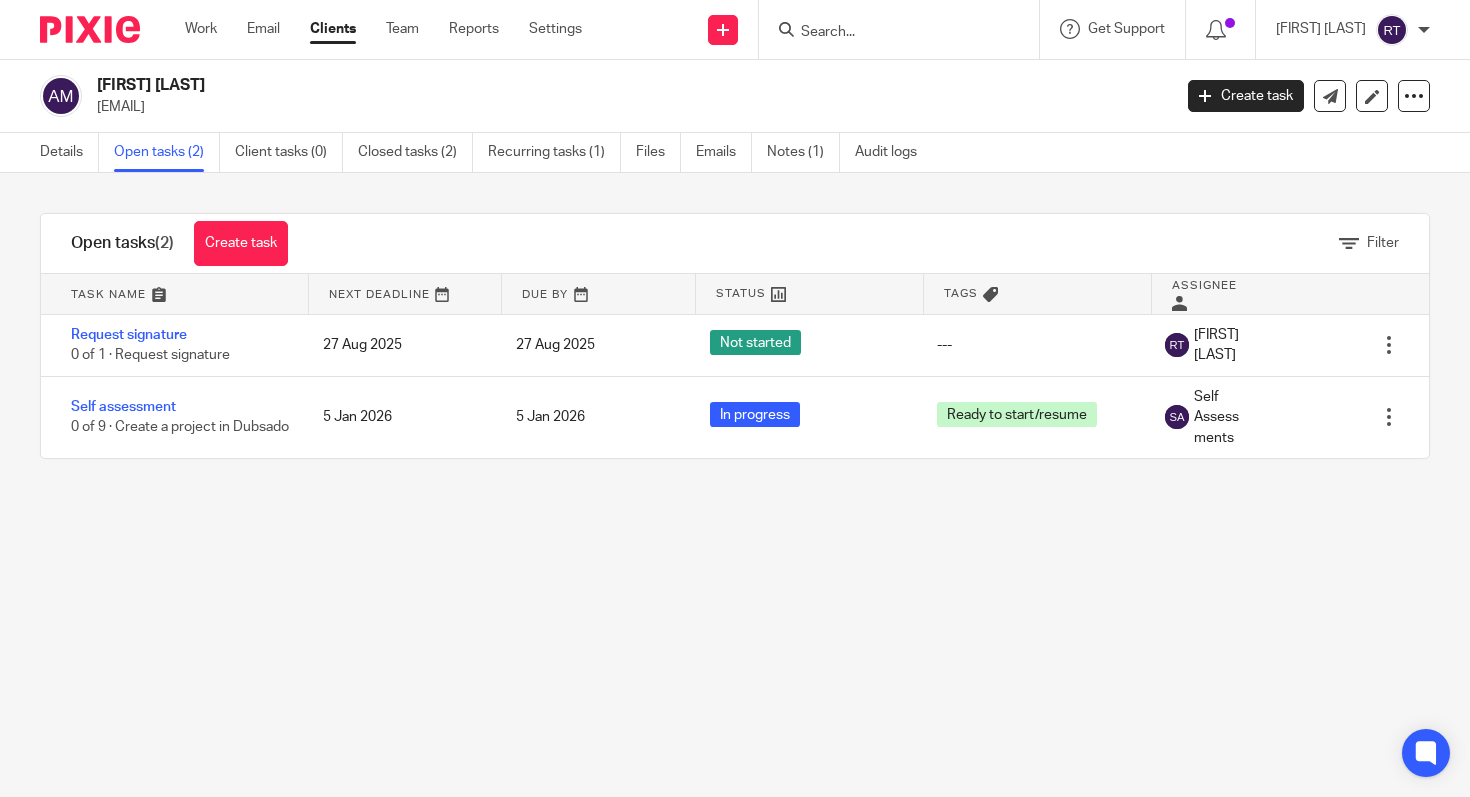 scroll, scrollTop: 0, scrollLeft: 0, axis: both 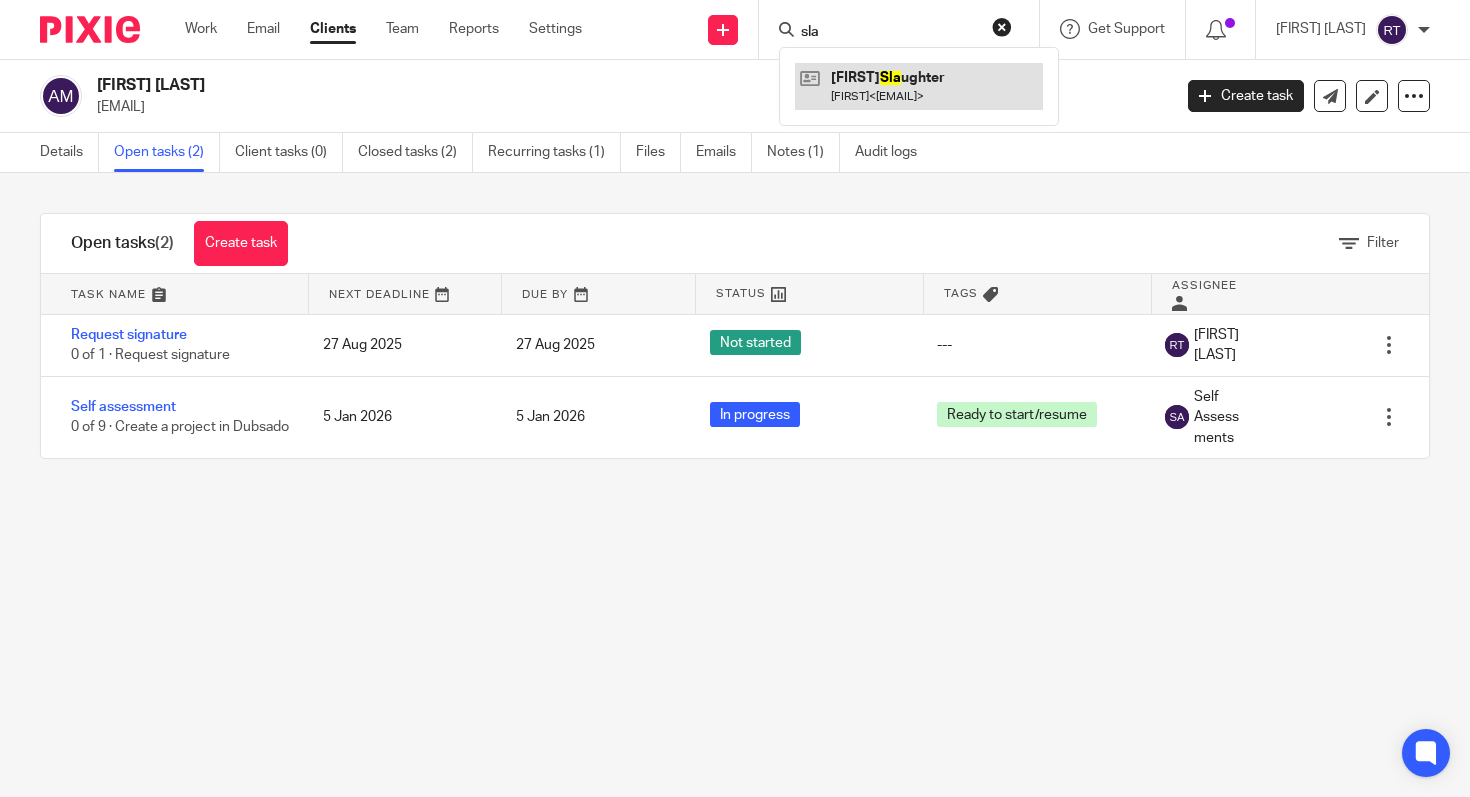 type on "sla" 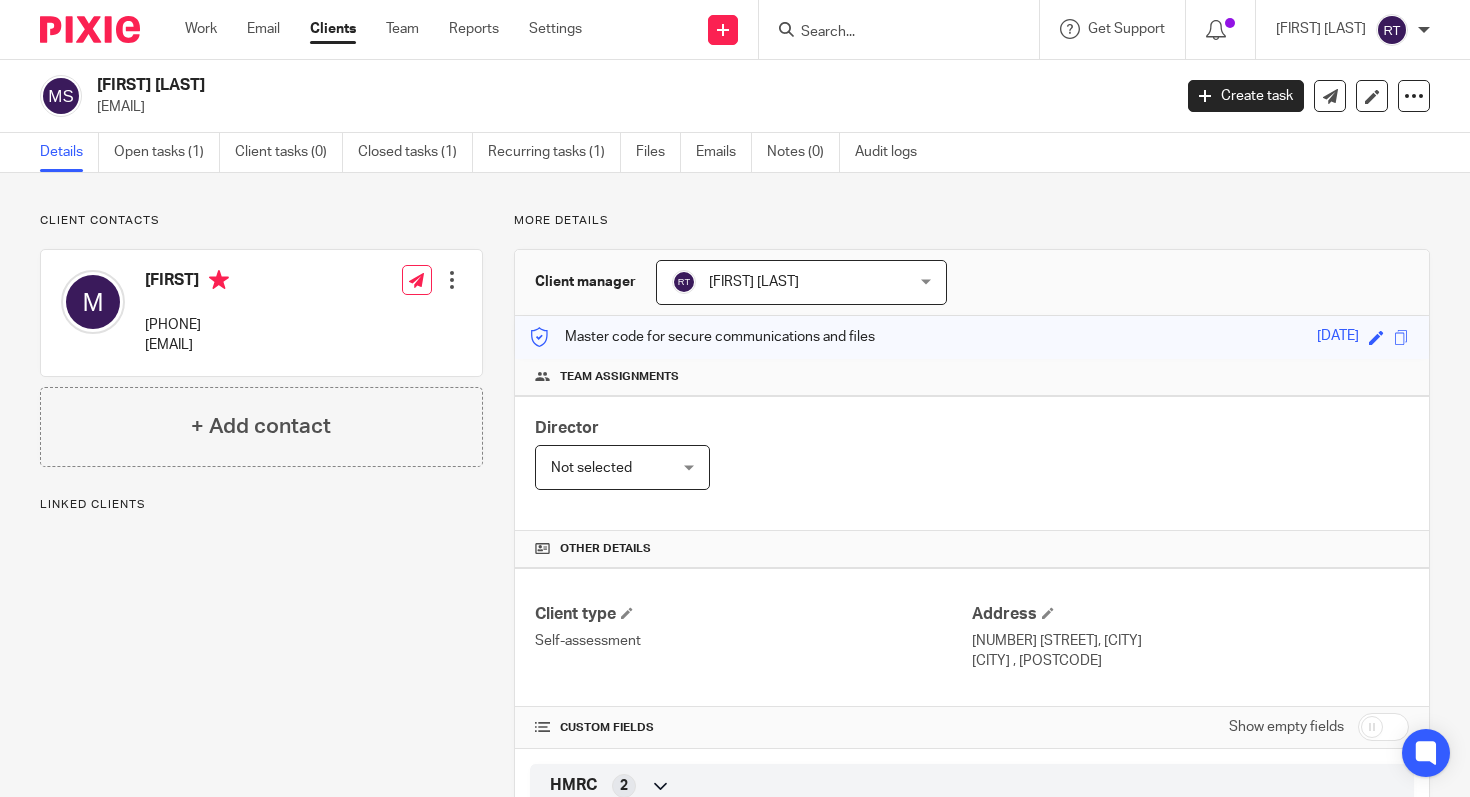 scroll, scrollTop: 0, scrollLeft: 0, axis: both 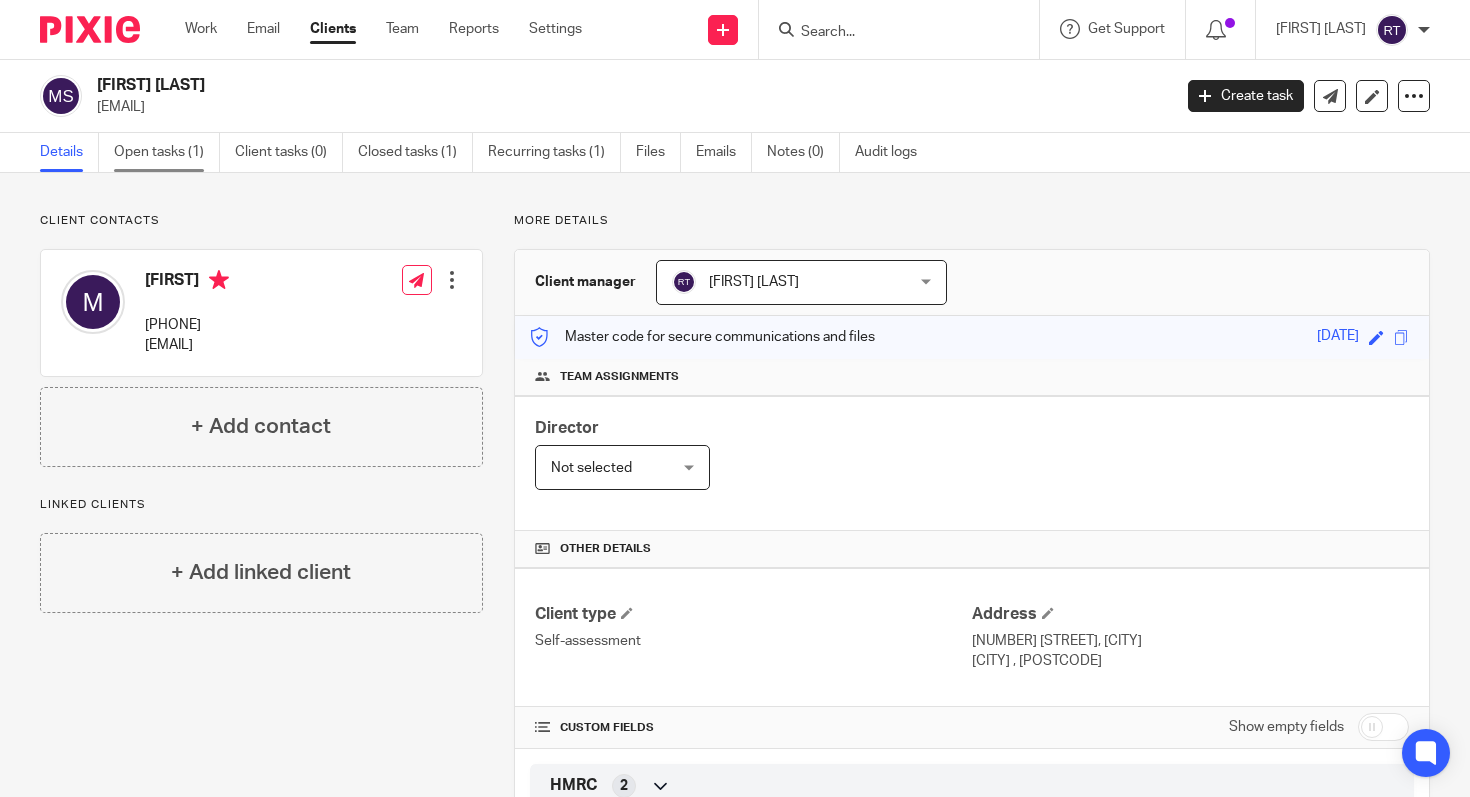 click on "Open tasks (1)" at bounding box center [167, 152] 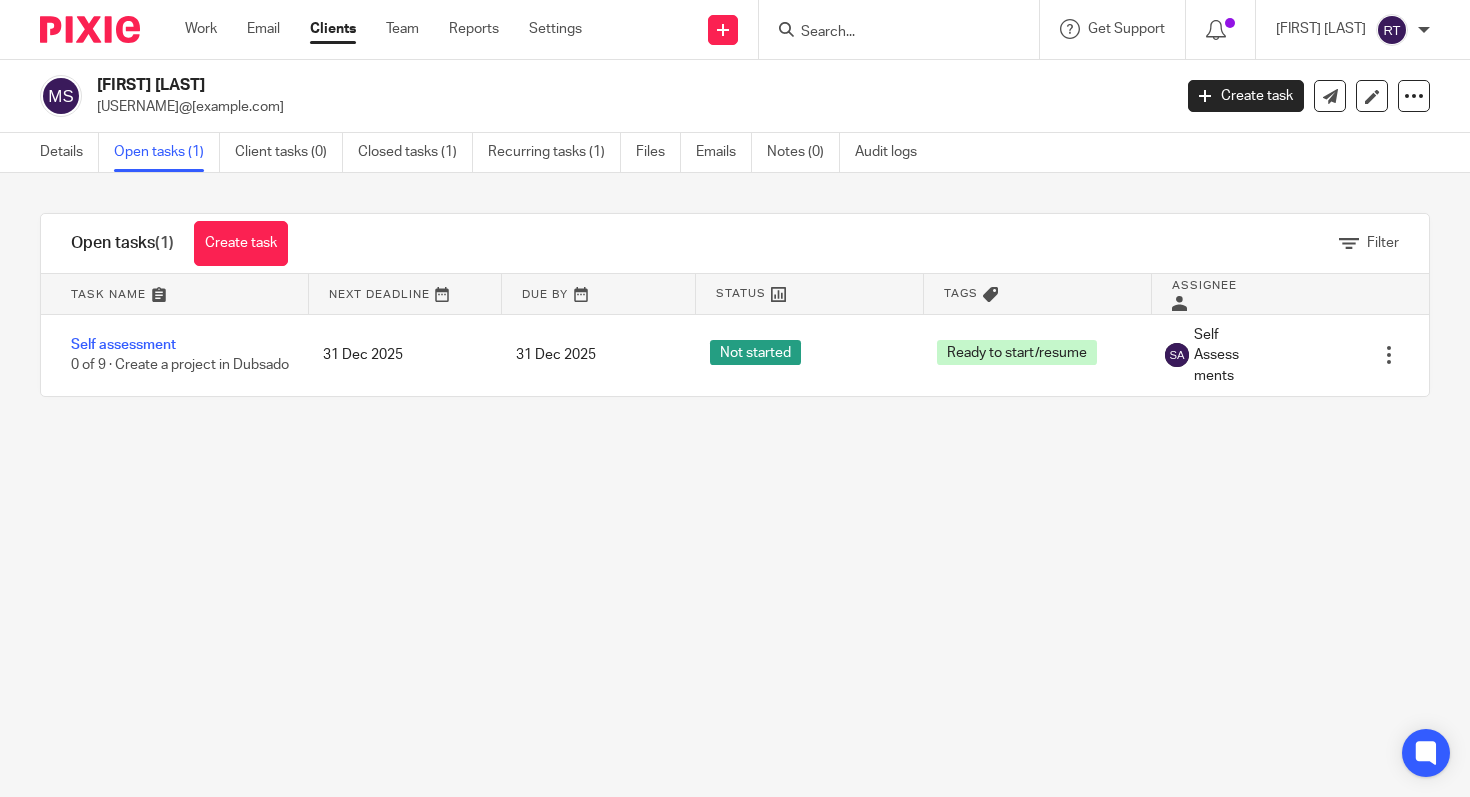 scroll, scrollTop: 0, scrollLeft: 0, axis: both 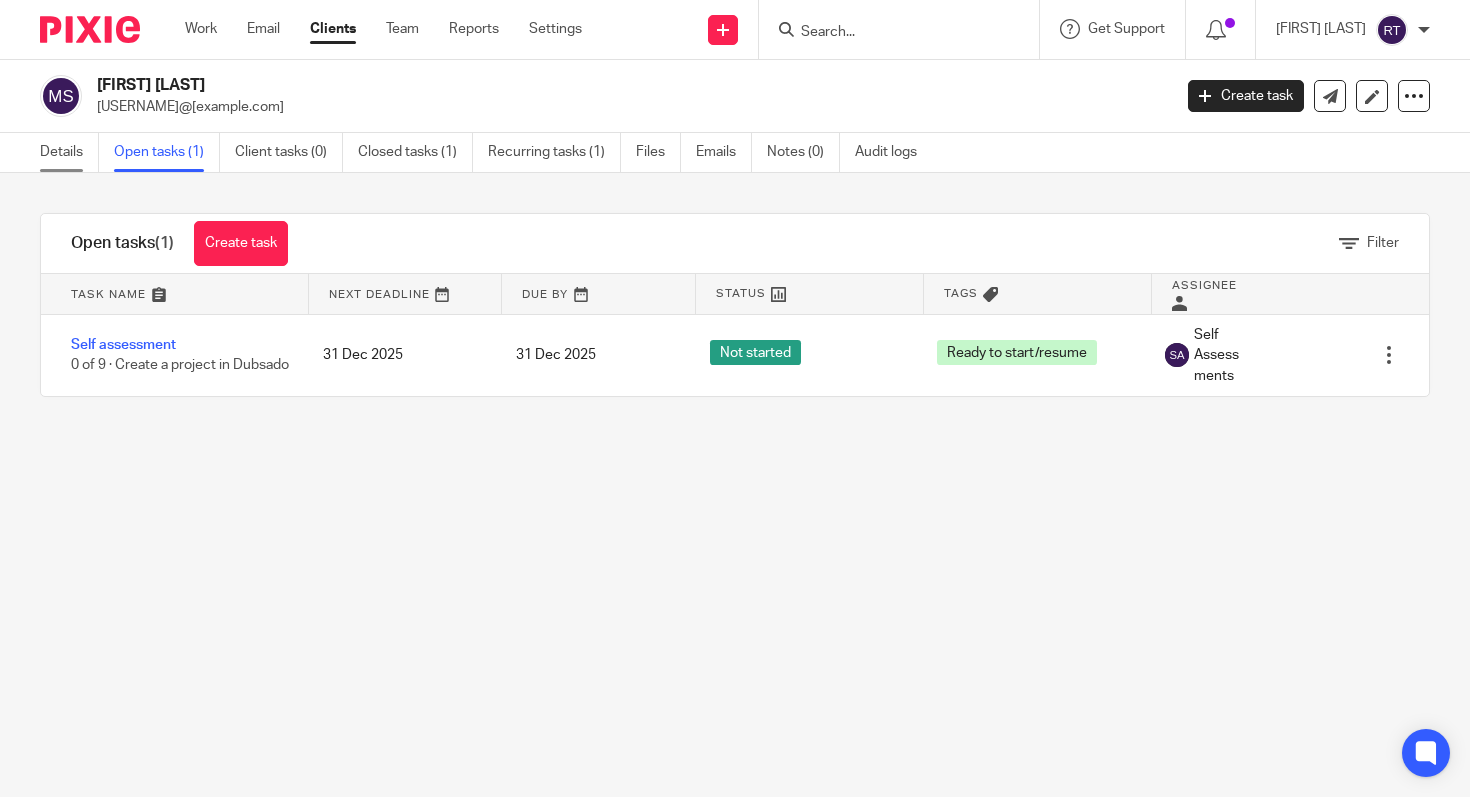 click on "Details" at bounding box center [69, 152] 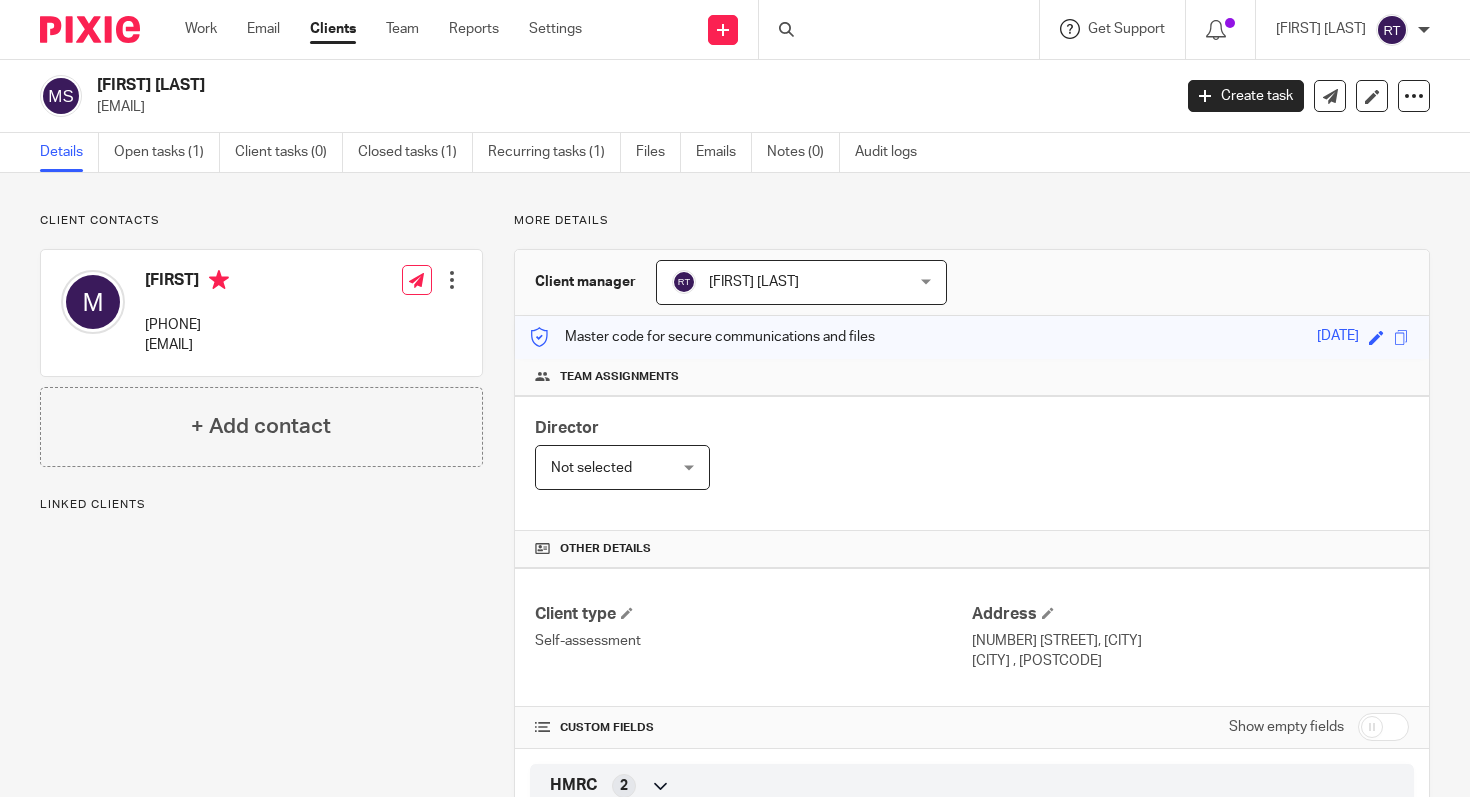 scroll, scrollTop: 0, scrollLeft: 0, axis: both 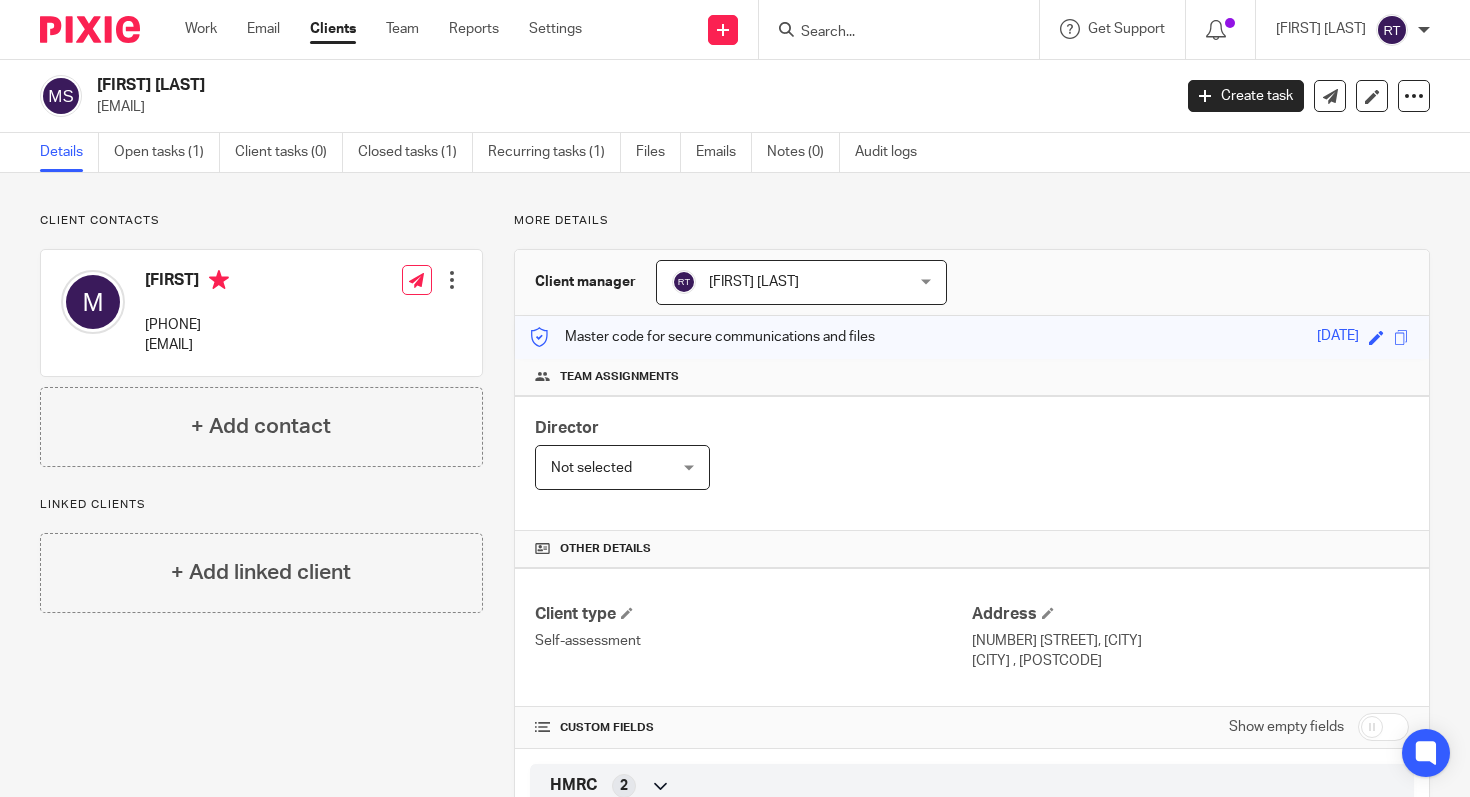 click on "Maisie Slaughter
maisieslaughter25@gmail.com
Create task
Update from Companies House
Export data
Merge
Archive client
Delete client" at bounding box center [735, 96] 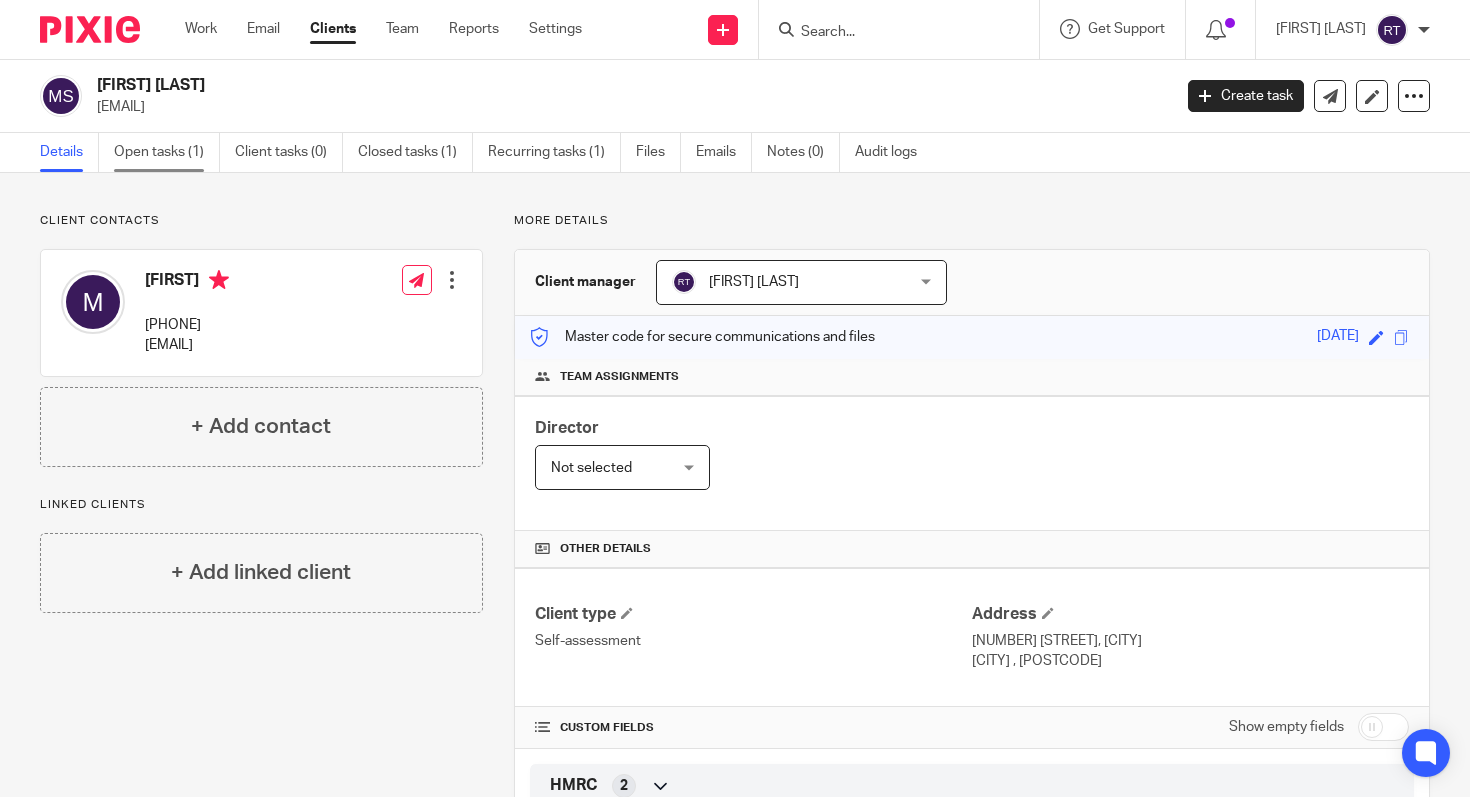 click on "Open tasks (1)" at bounding box center (167, 152) 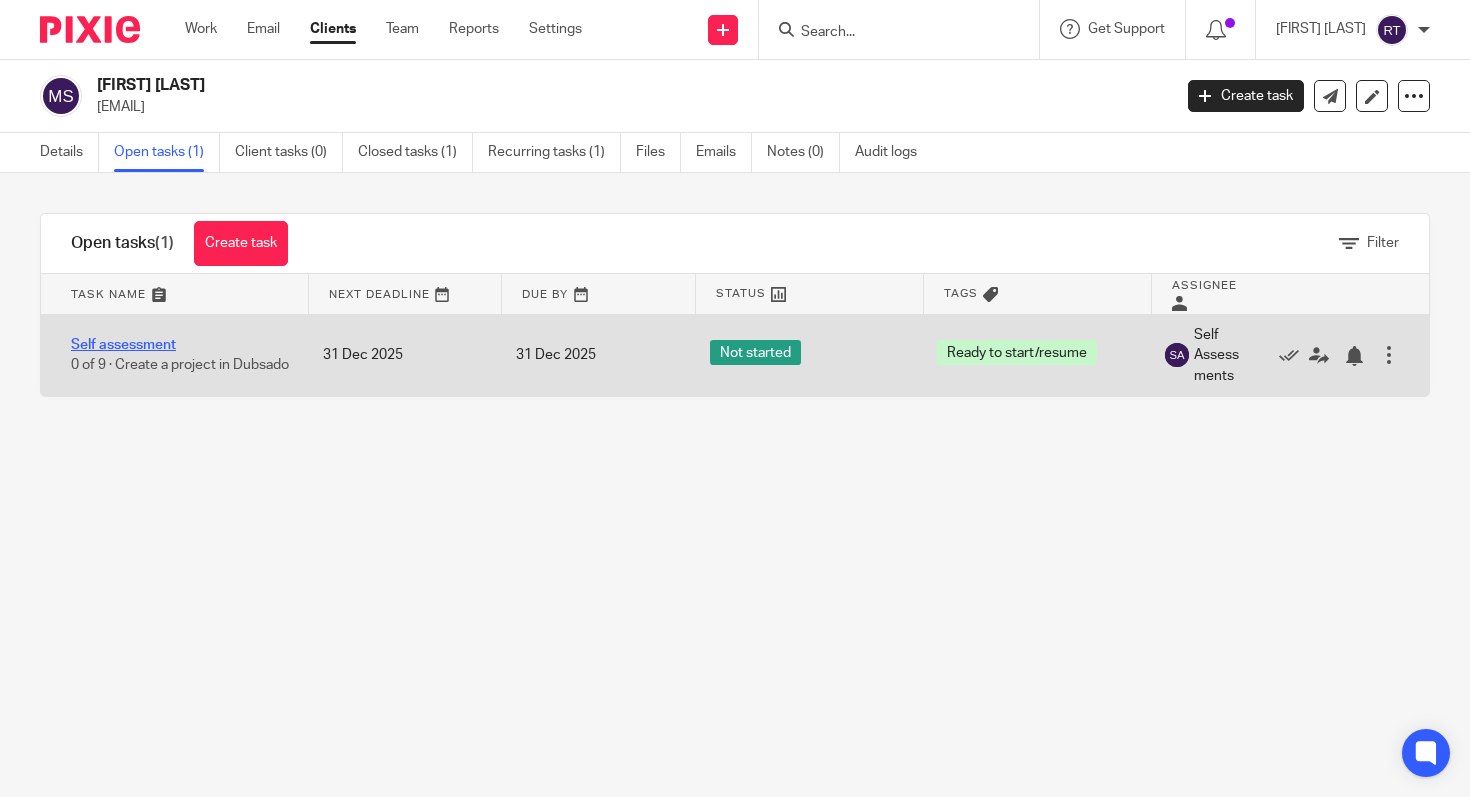 scroll, scrollTop: 0, scrollLeft: 0, axis: both 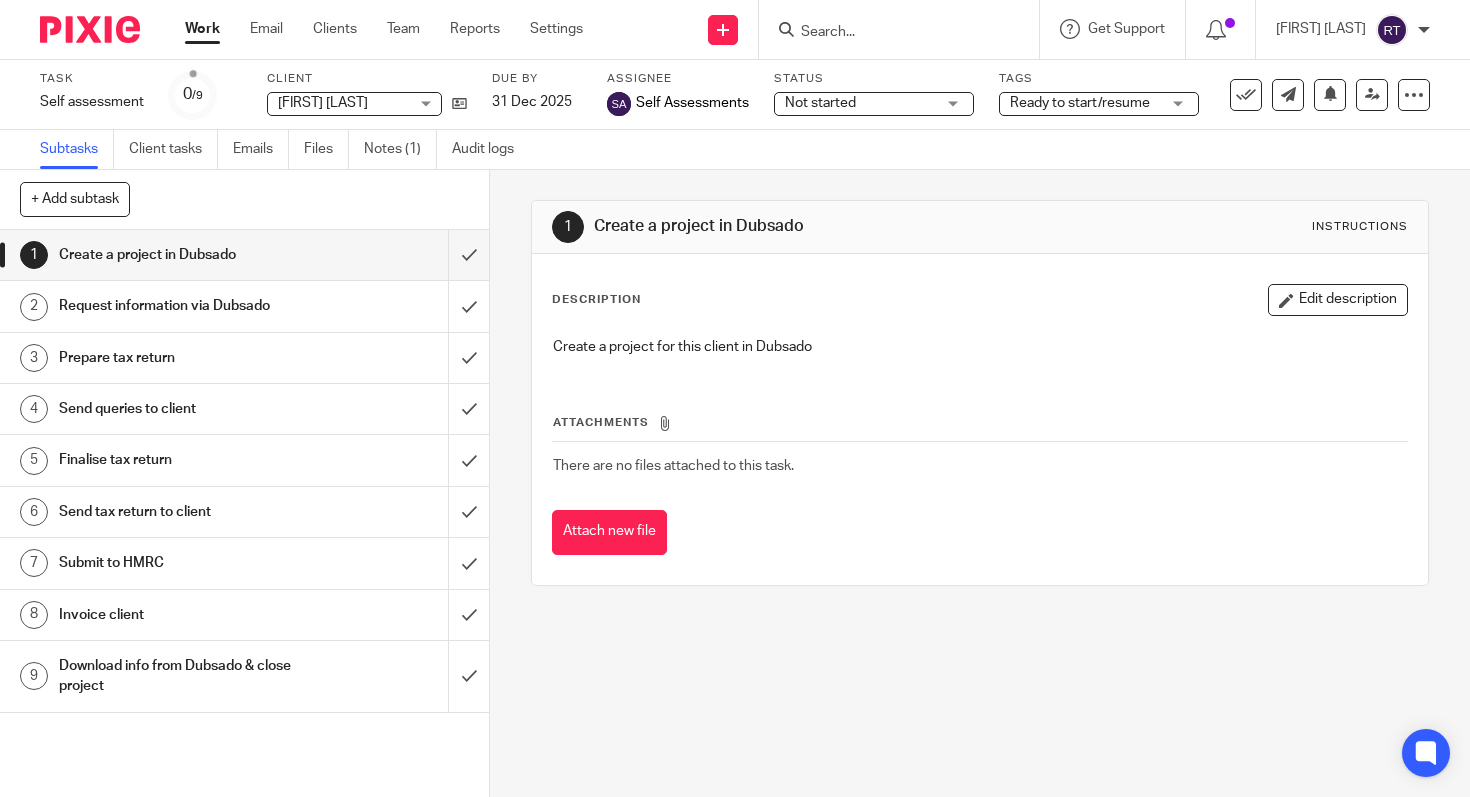 click on "Ready to start/resume" at bounding box center (1080, 103) 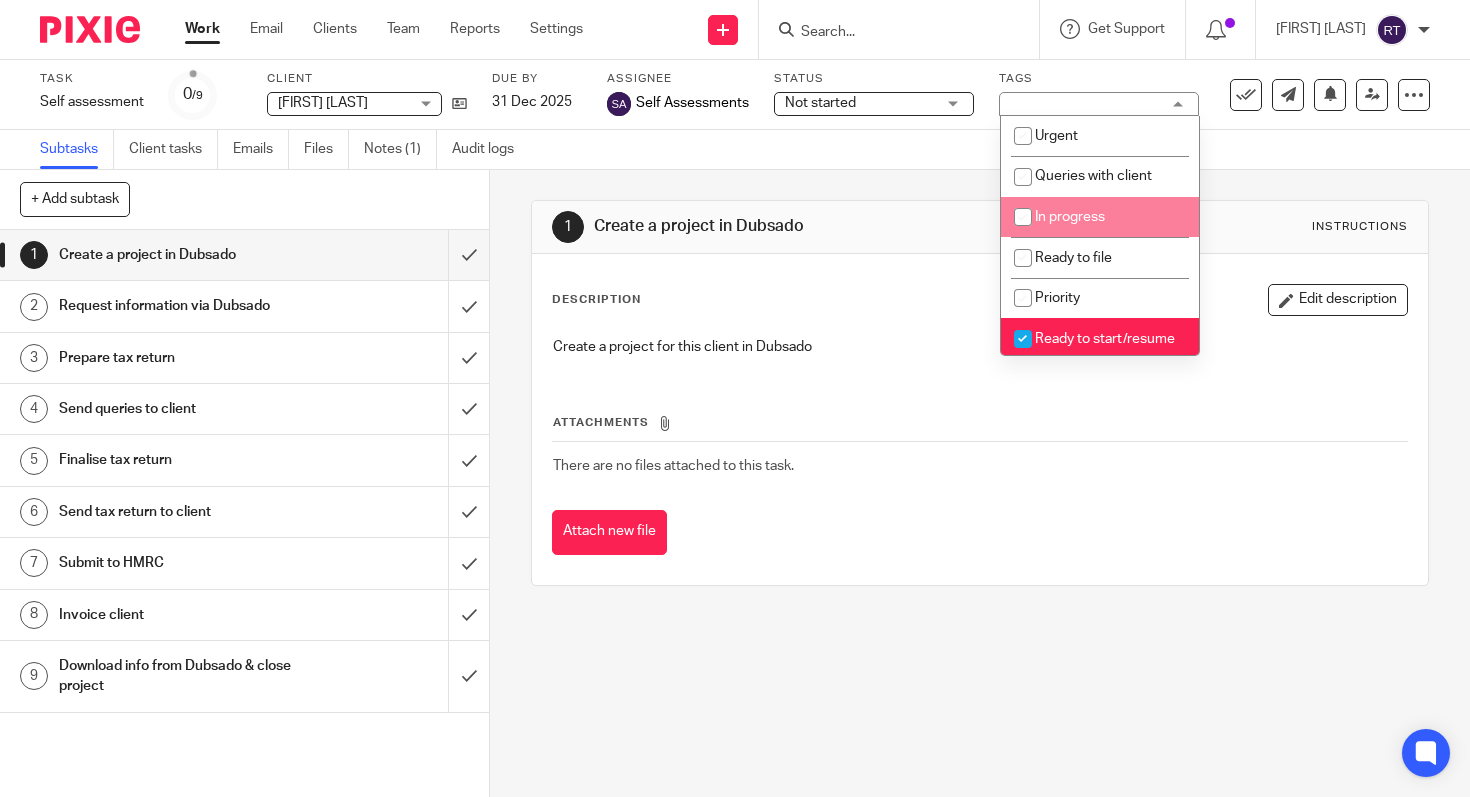 click on "In progress" at bounding box center (1070, 217) 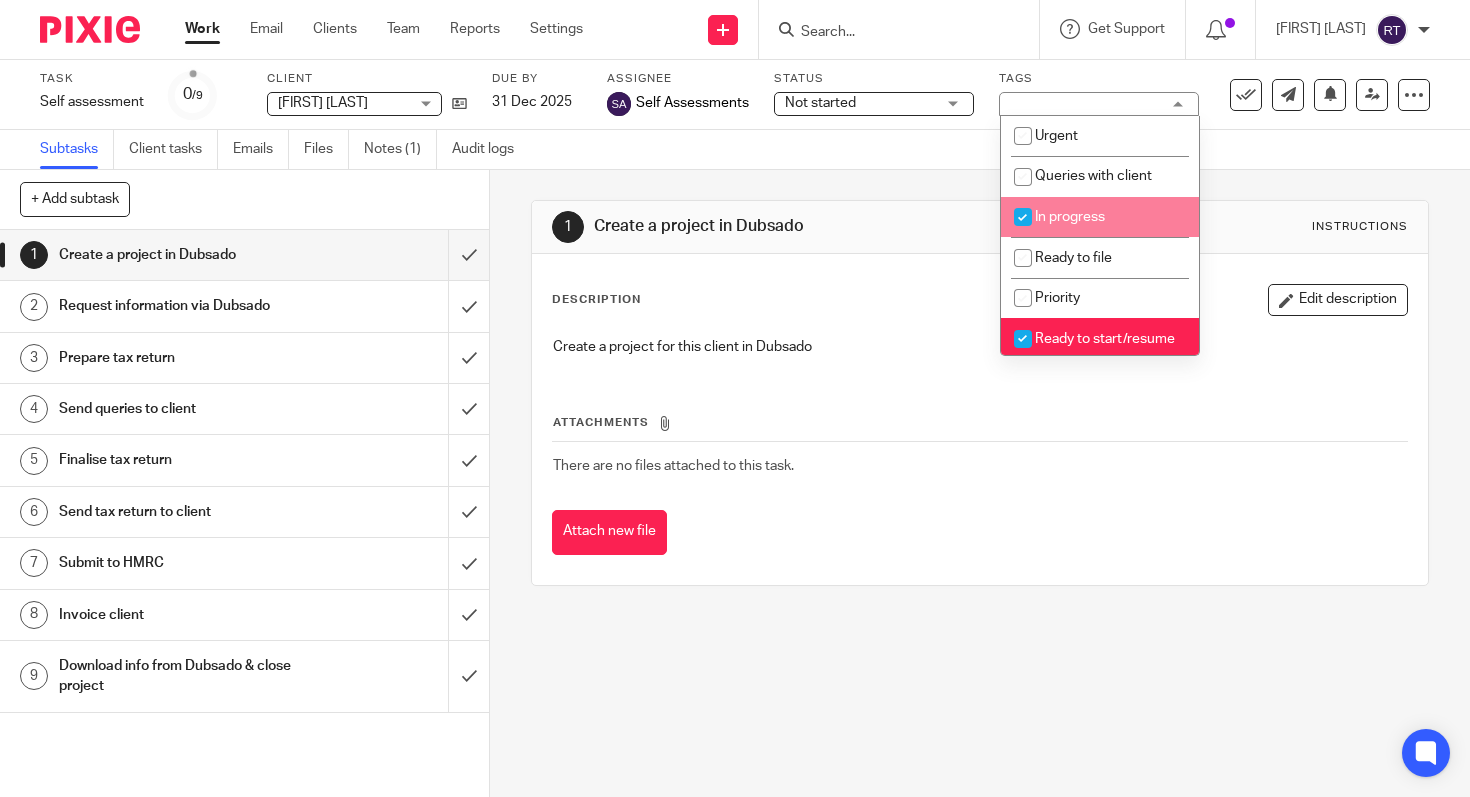 checkbox on "true" 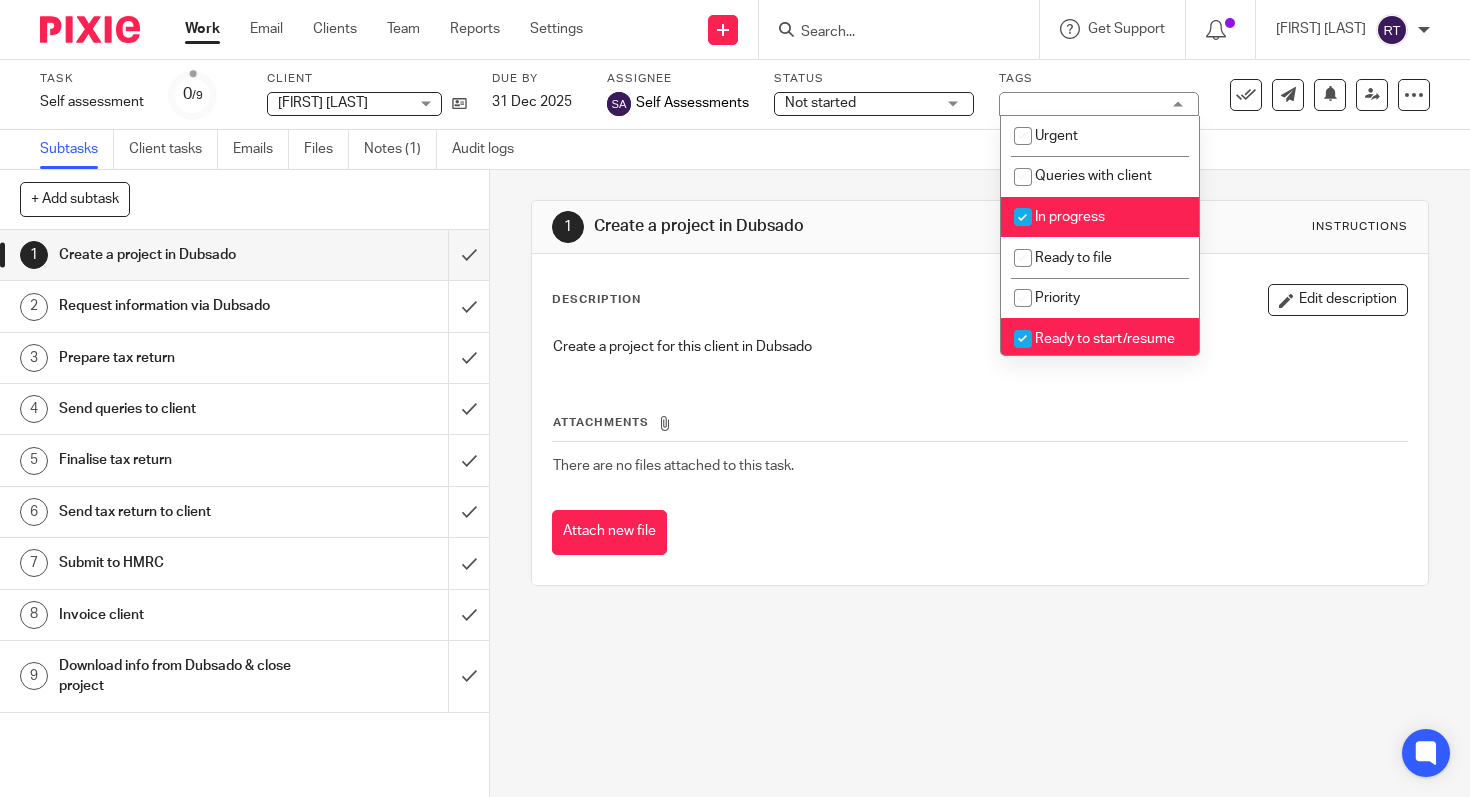 click on "Ready to start/resume" at bounding box center (1100, 338) 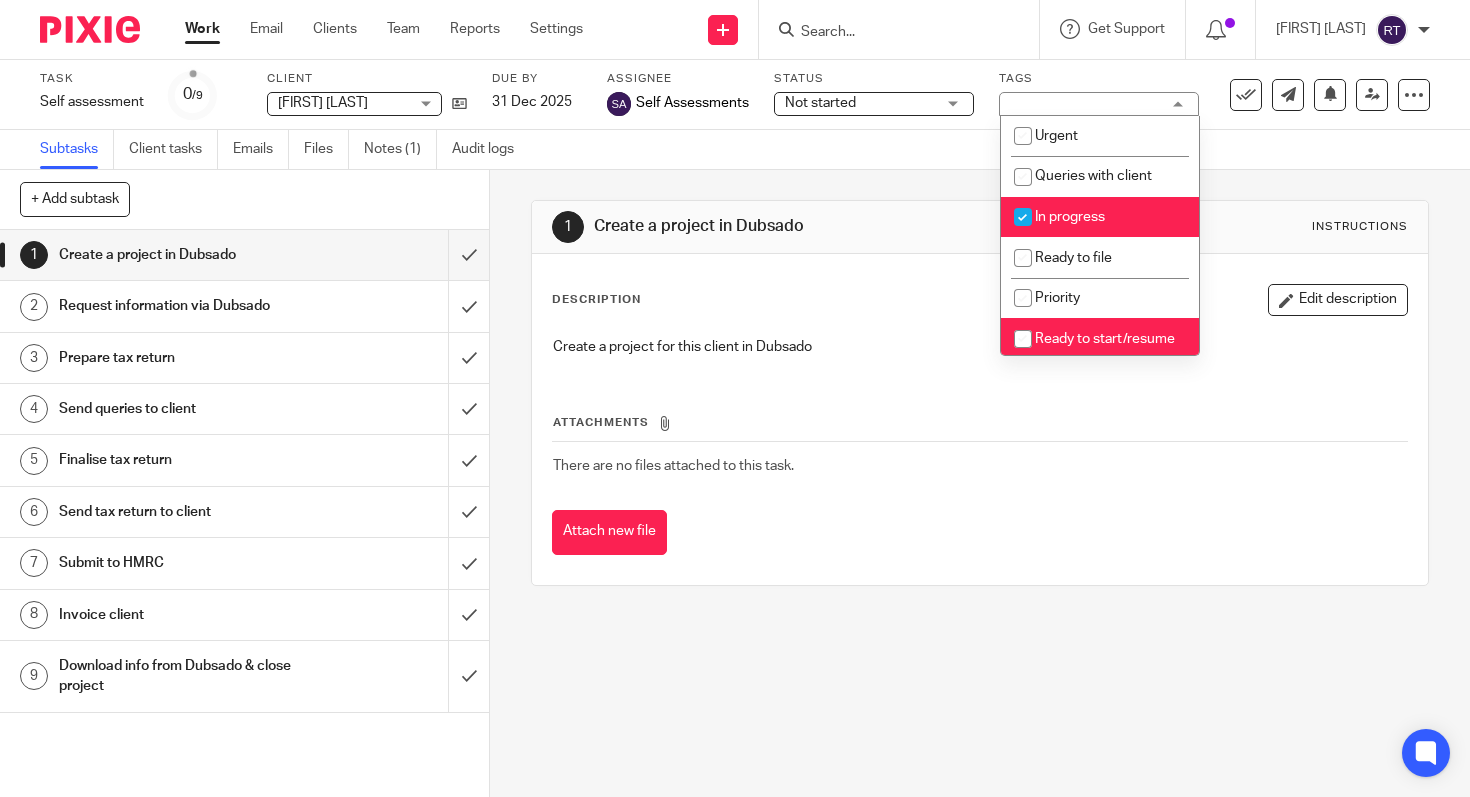 checkbox on "false" 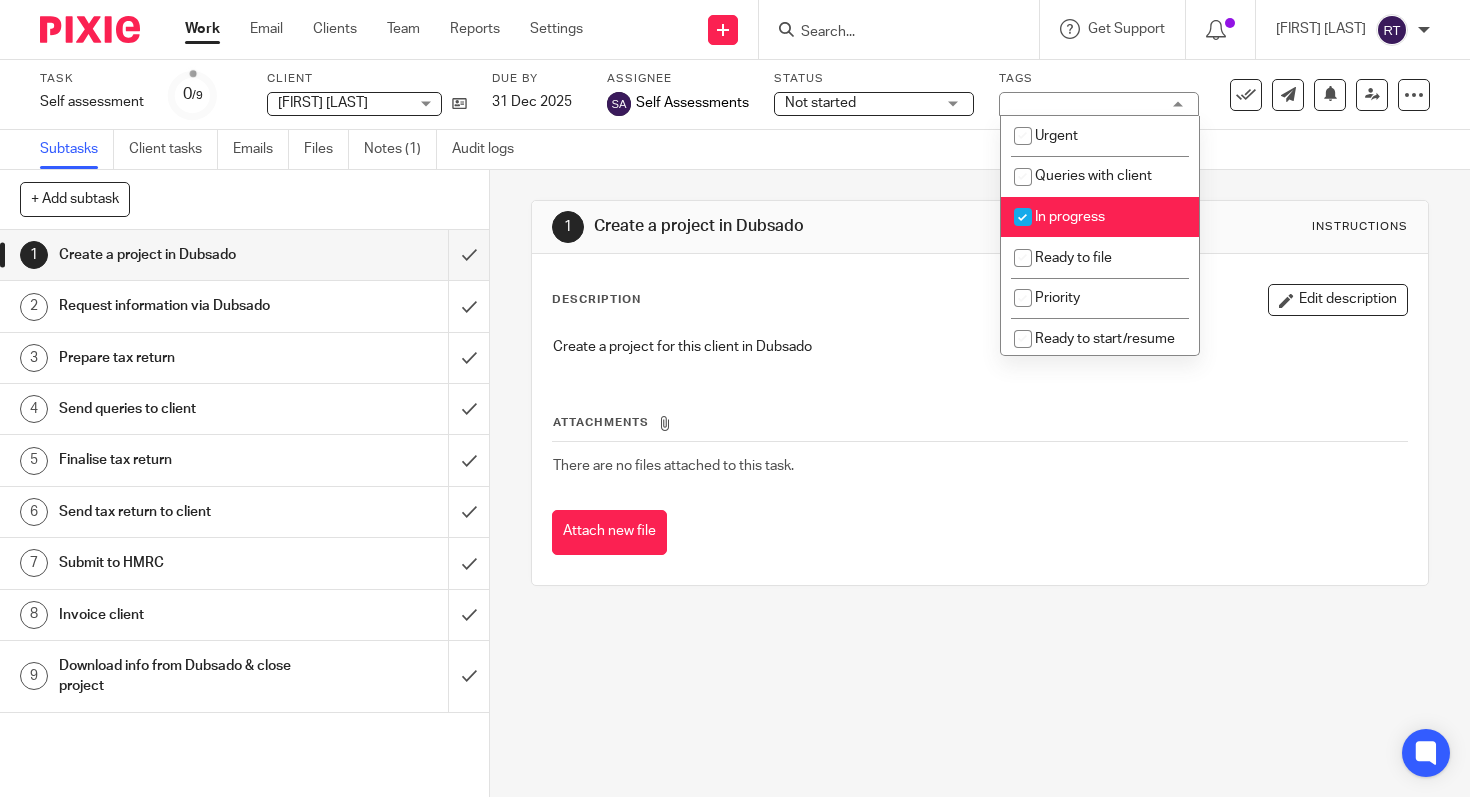 click on "In progress" at bounding box center (1100, 217) 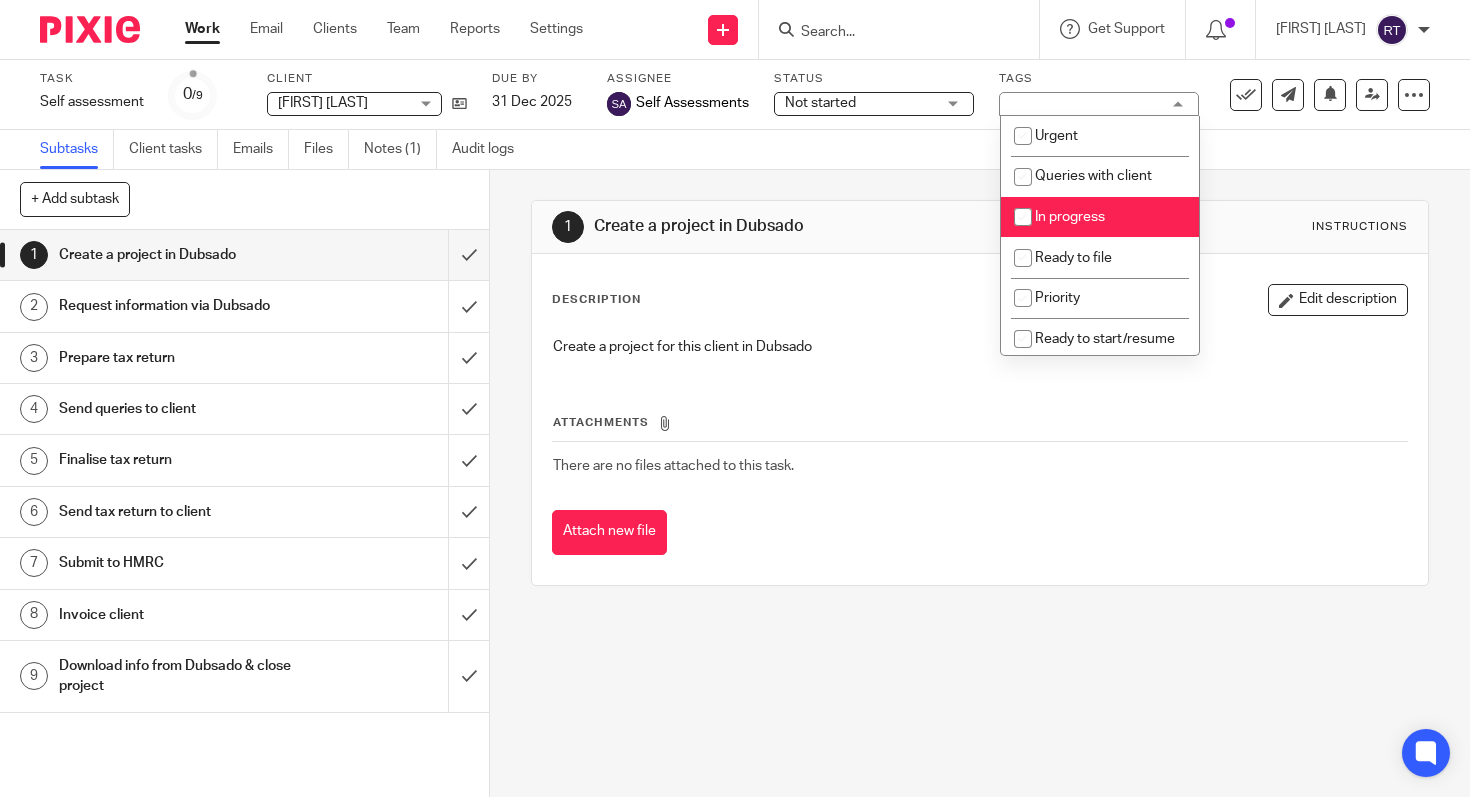 checkbox on "false" 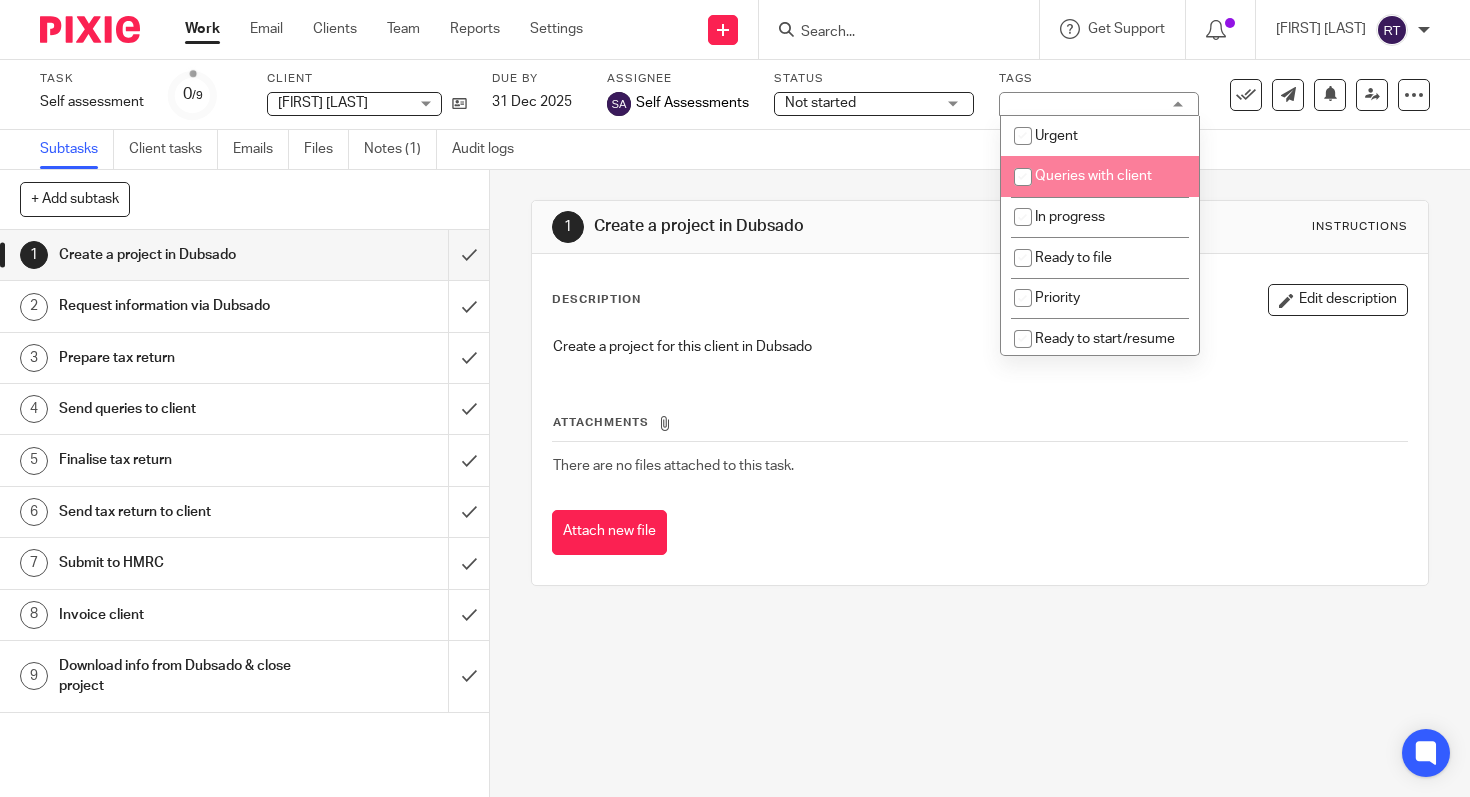 click on "Queries with client" at bounding box center (1093, 176) 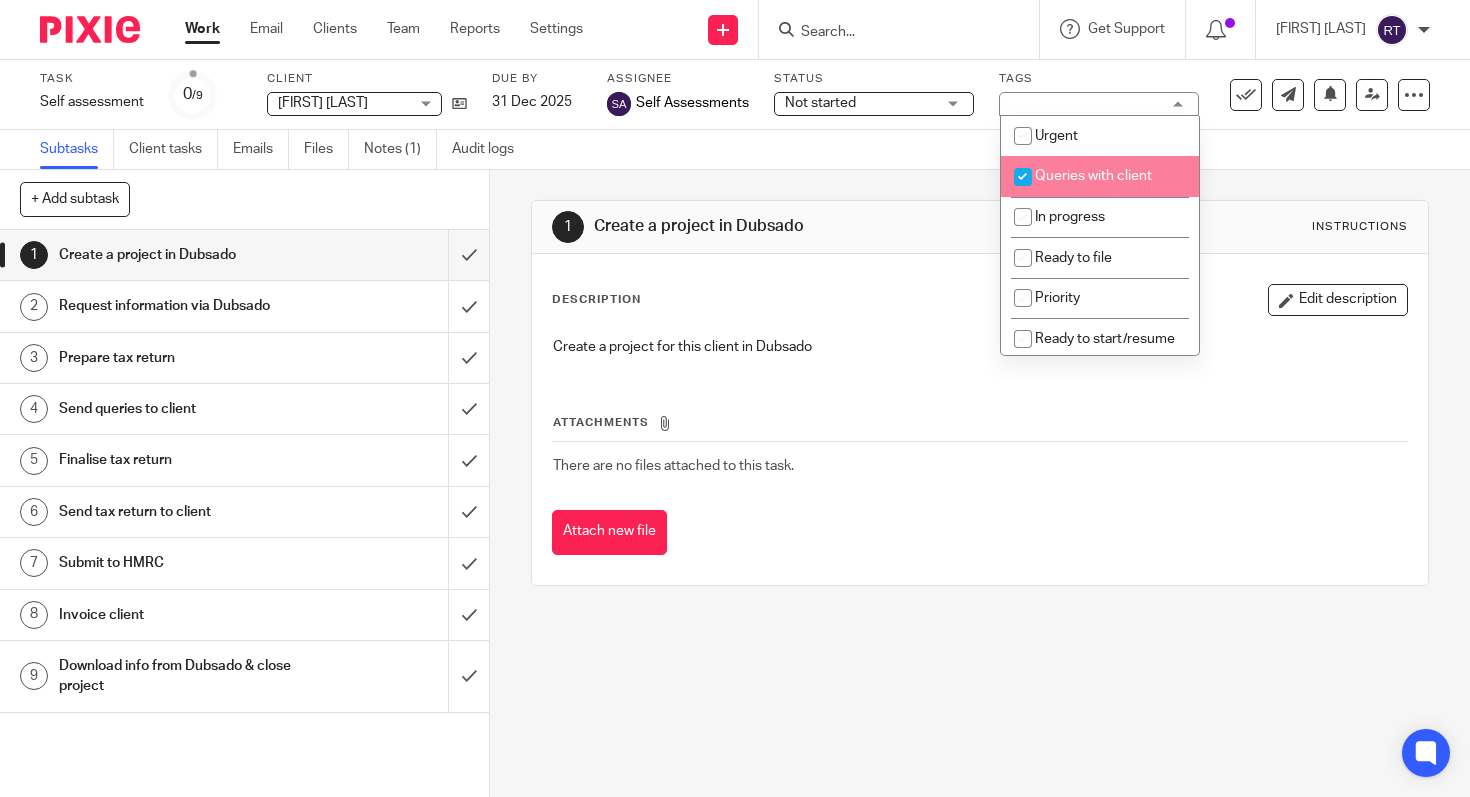 checkbox on "true" 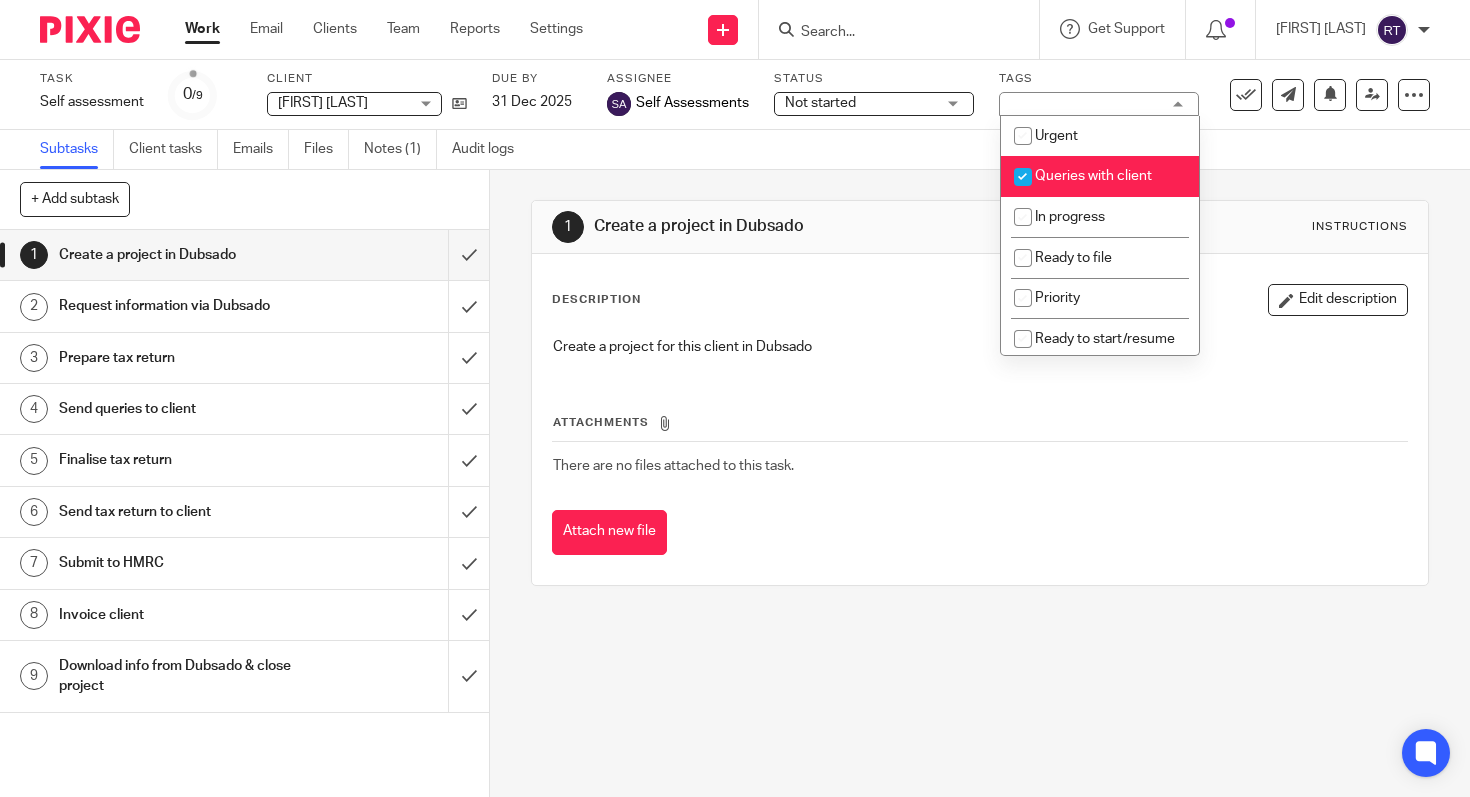 click on "Status
Not started
Not started
Not started
In progress
1" at bounding box center (874, 95) 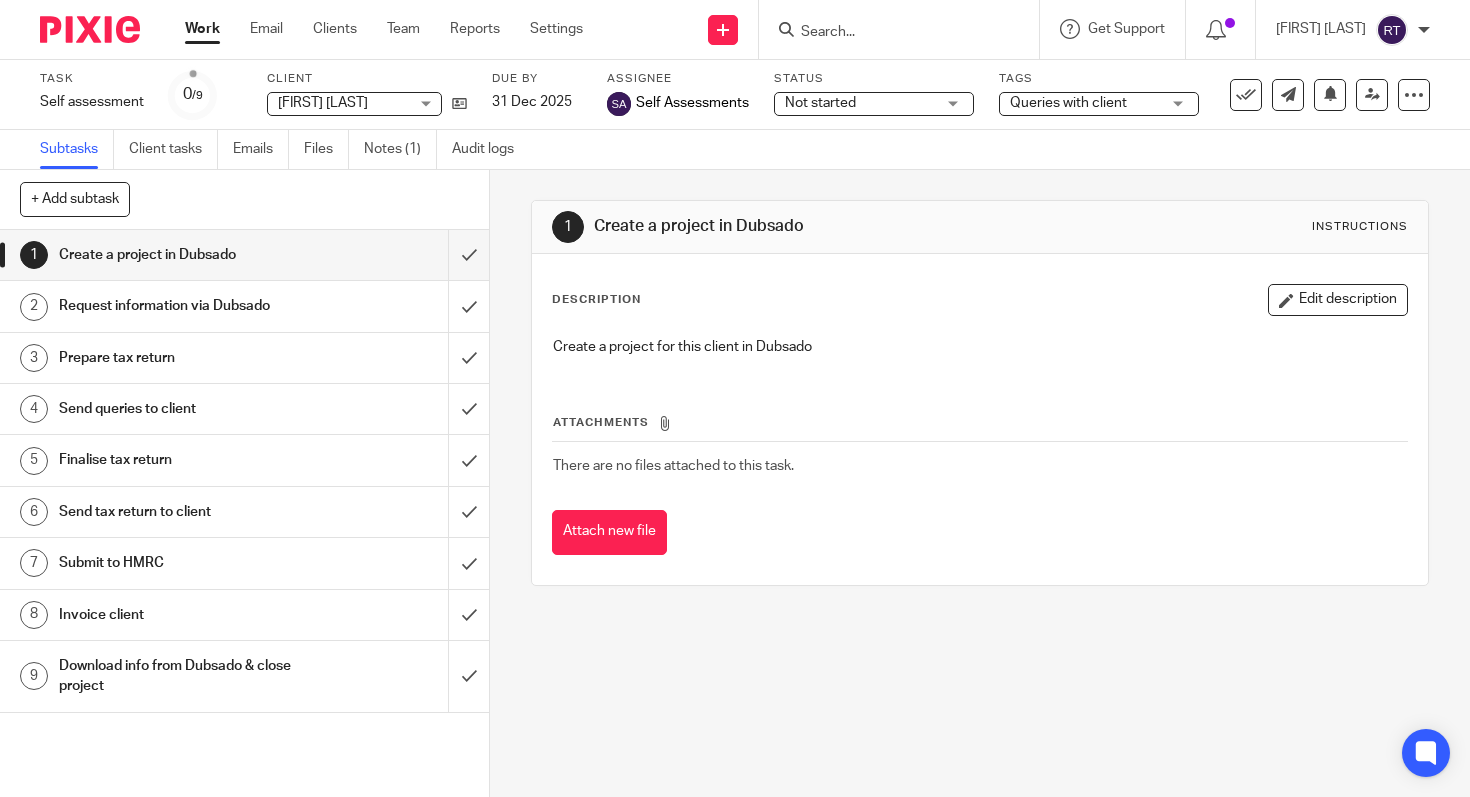 click on "Not started" at bounding box center (860, 103) 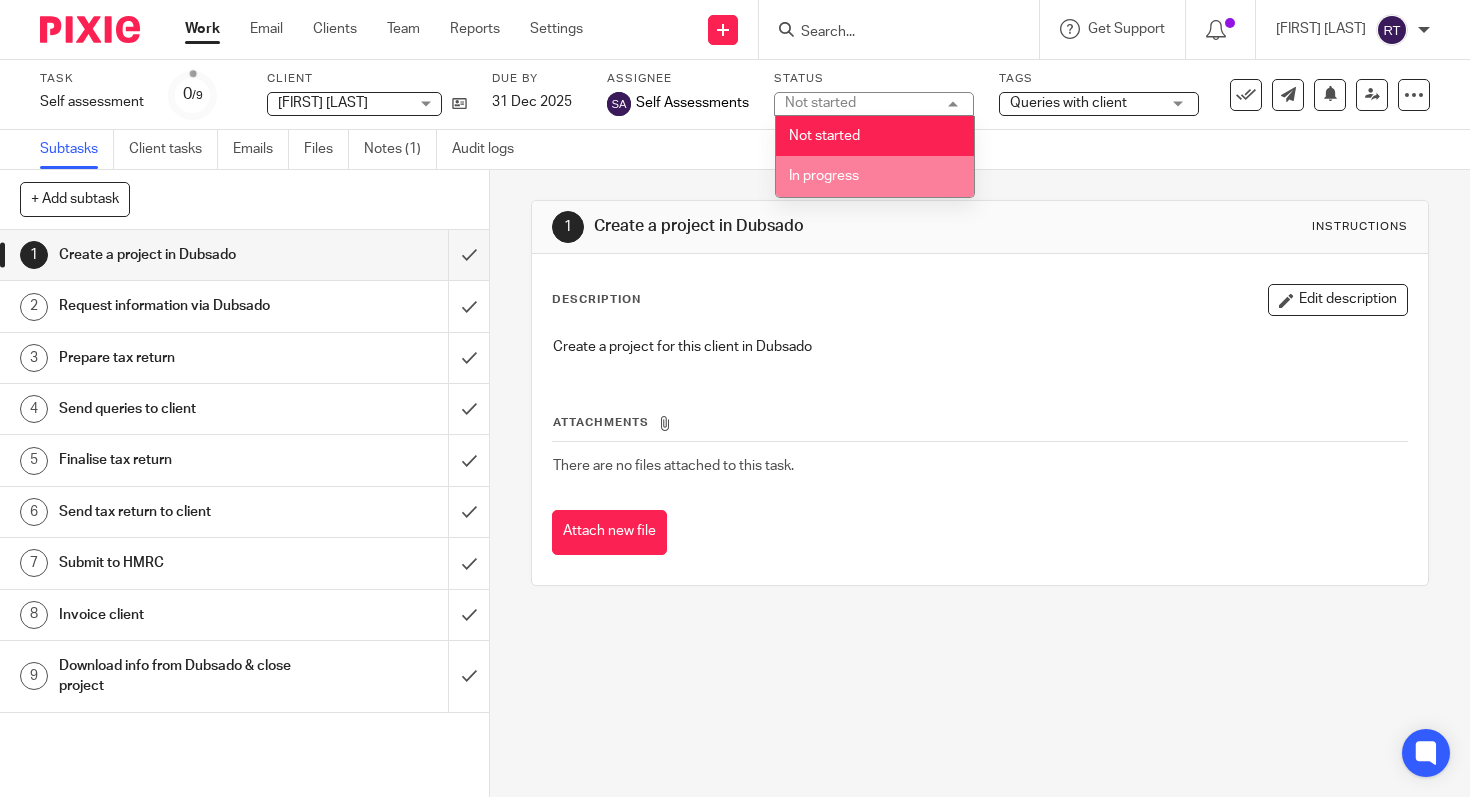 click on "Create a project in Dubsado
Instructions" at bounding box center (980, 227) 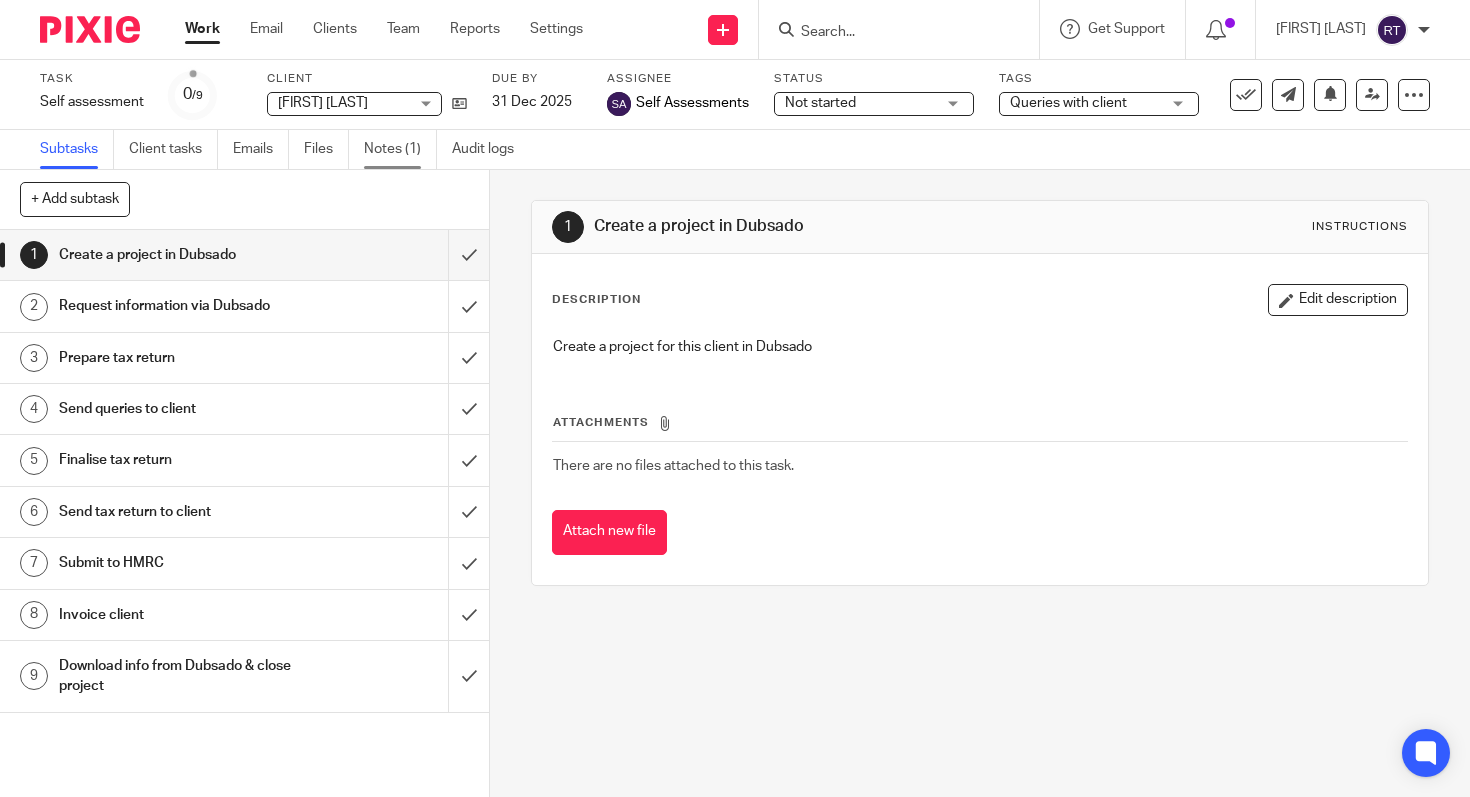 click on "Notes (1)" at bounding box center [400, 149] 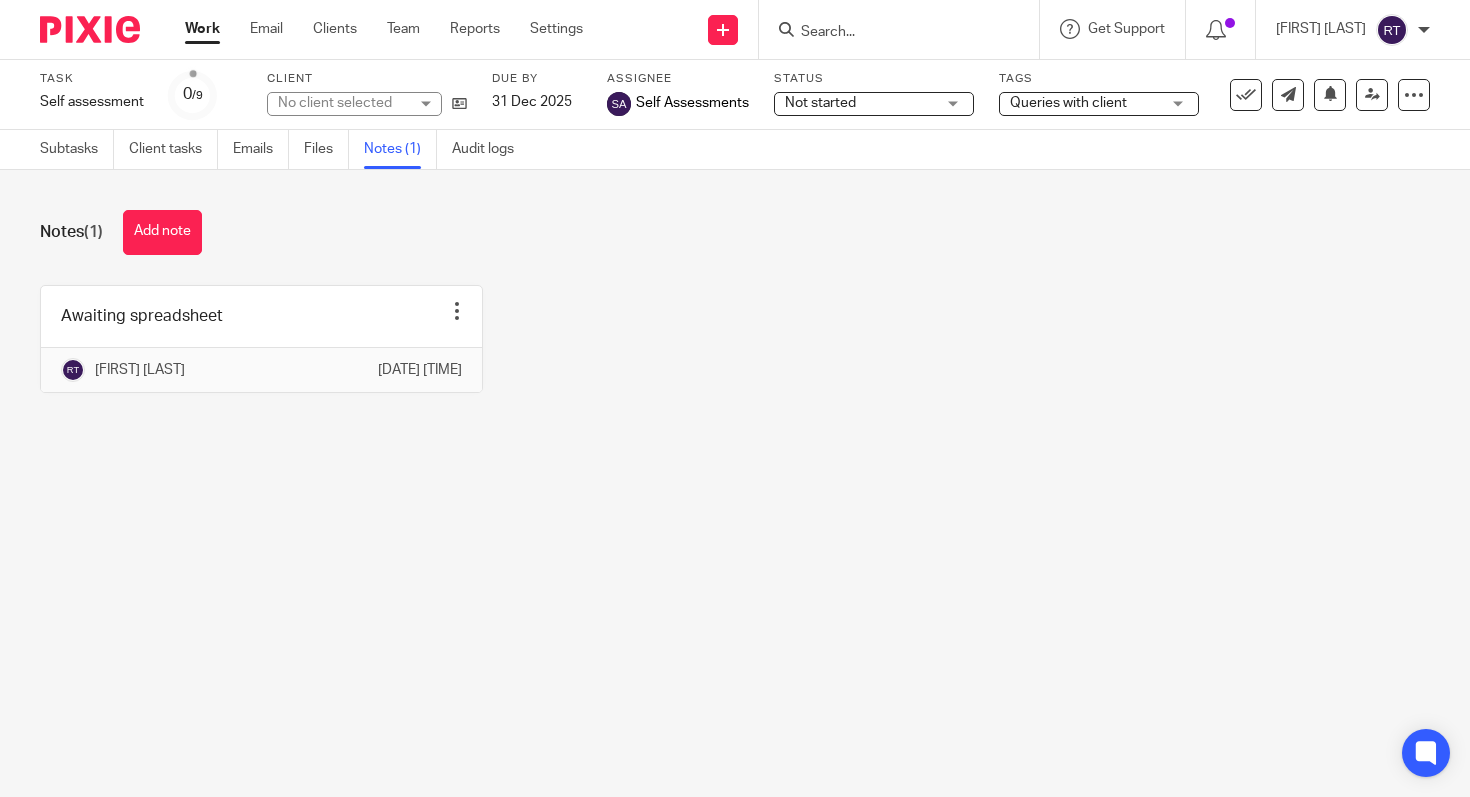 scroll, scrollTop: 0, scrollLeft: 0, axis: both 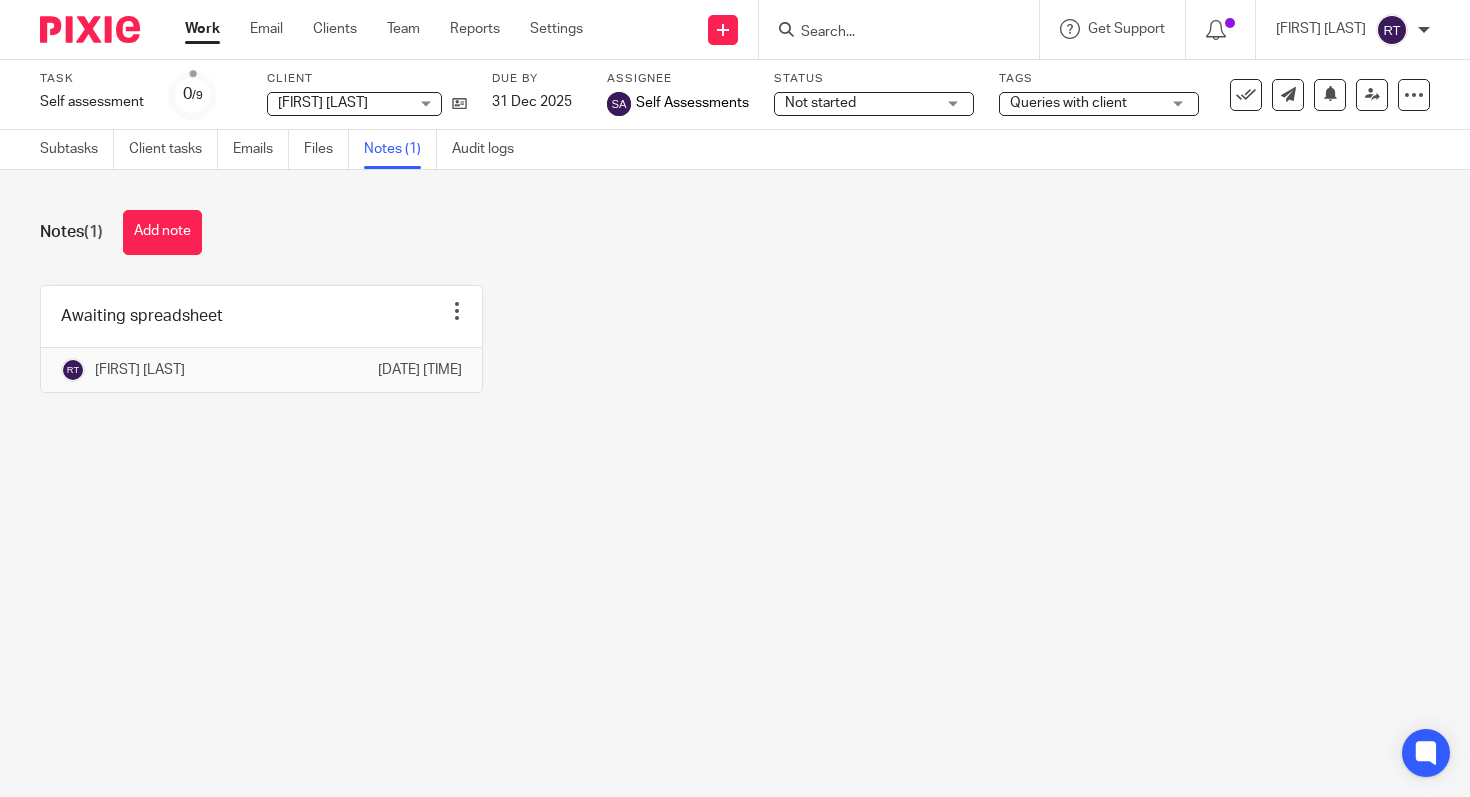click on "Not started" at bounding box center [860, 103] 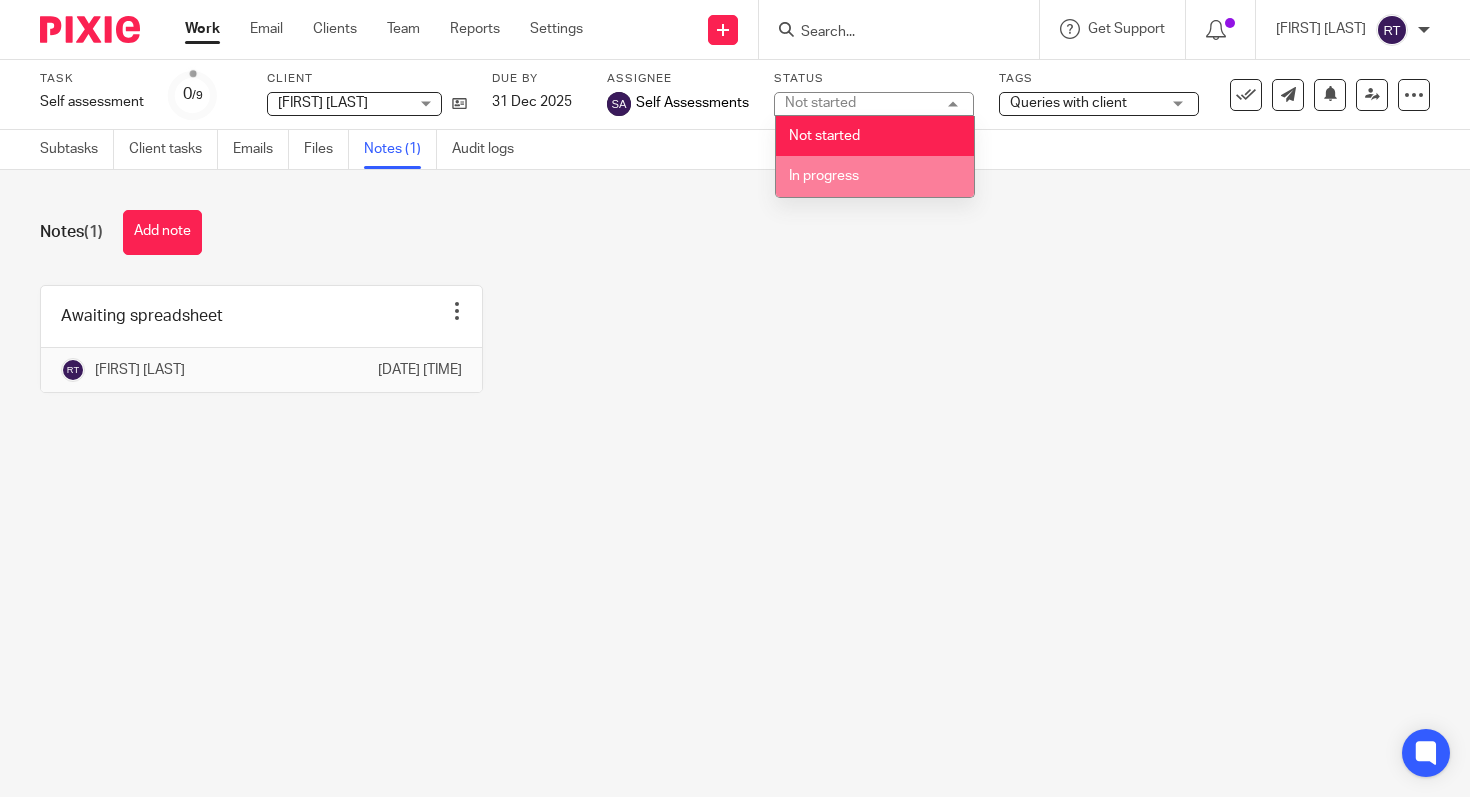 click on "In progress" at bounding box center [824, 176] 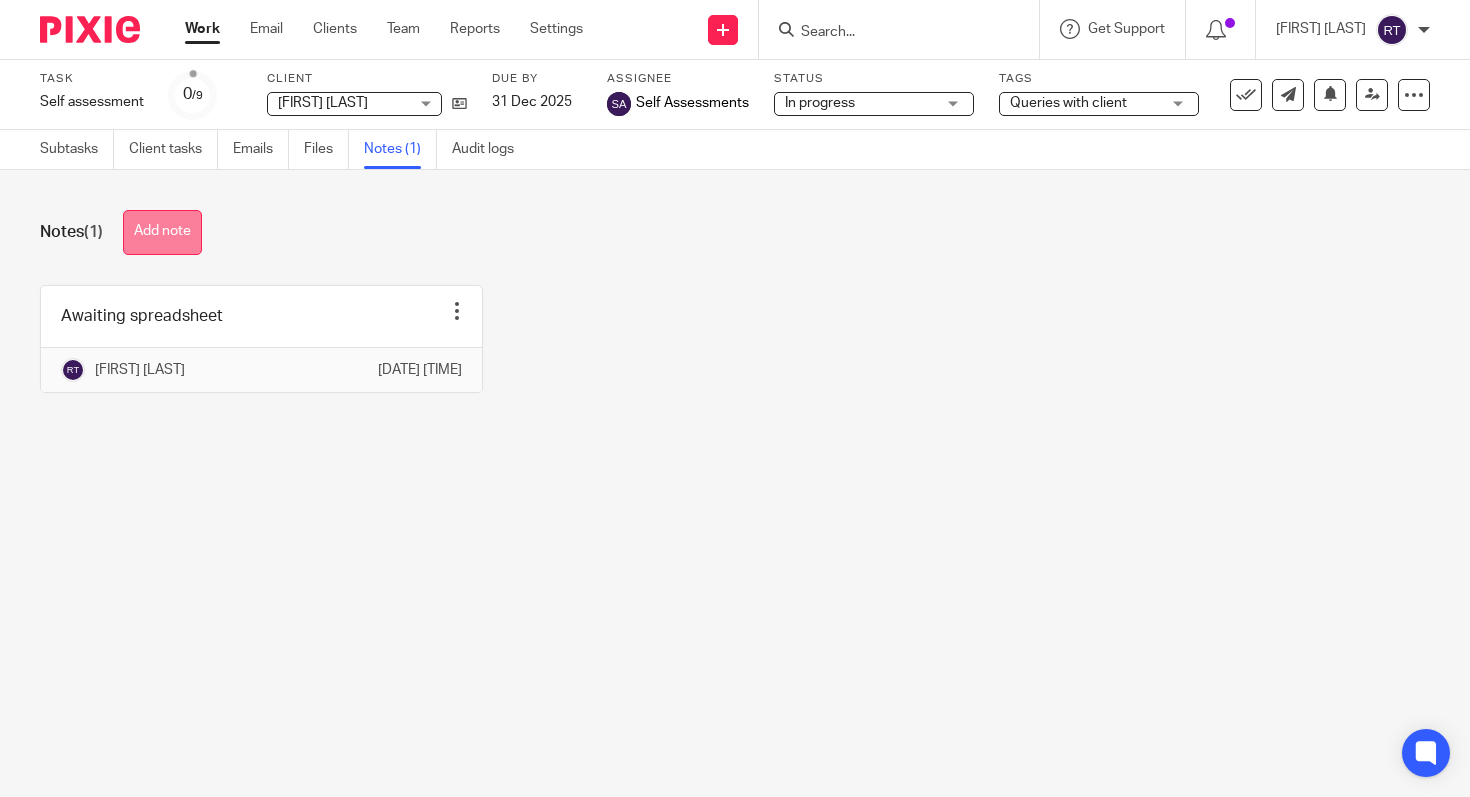 click on "Add note" at bounding box center (162, 232) 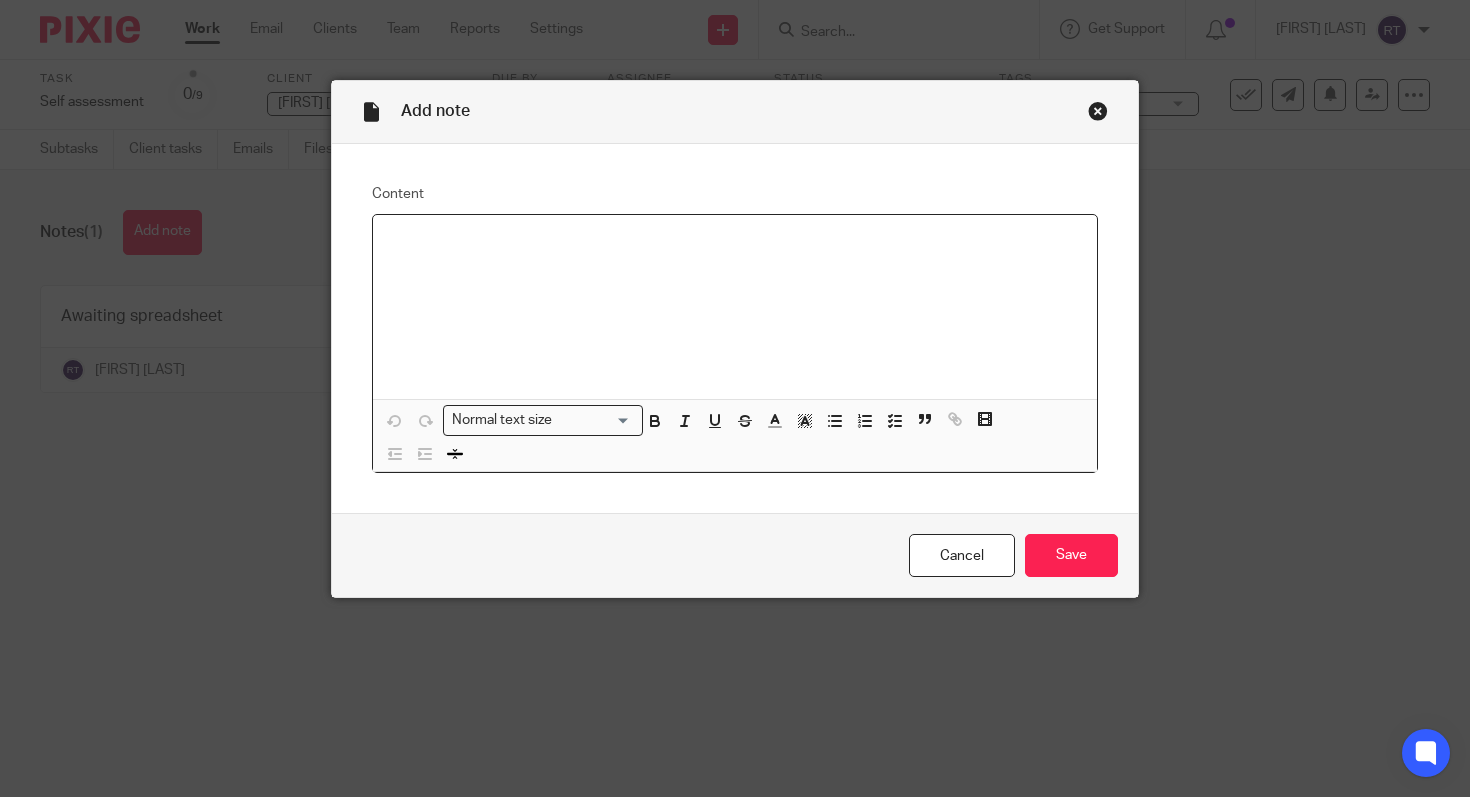 type 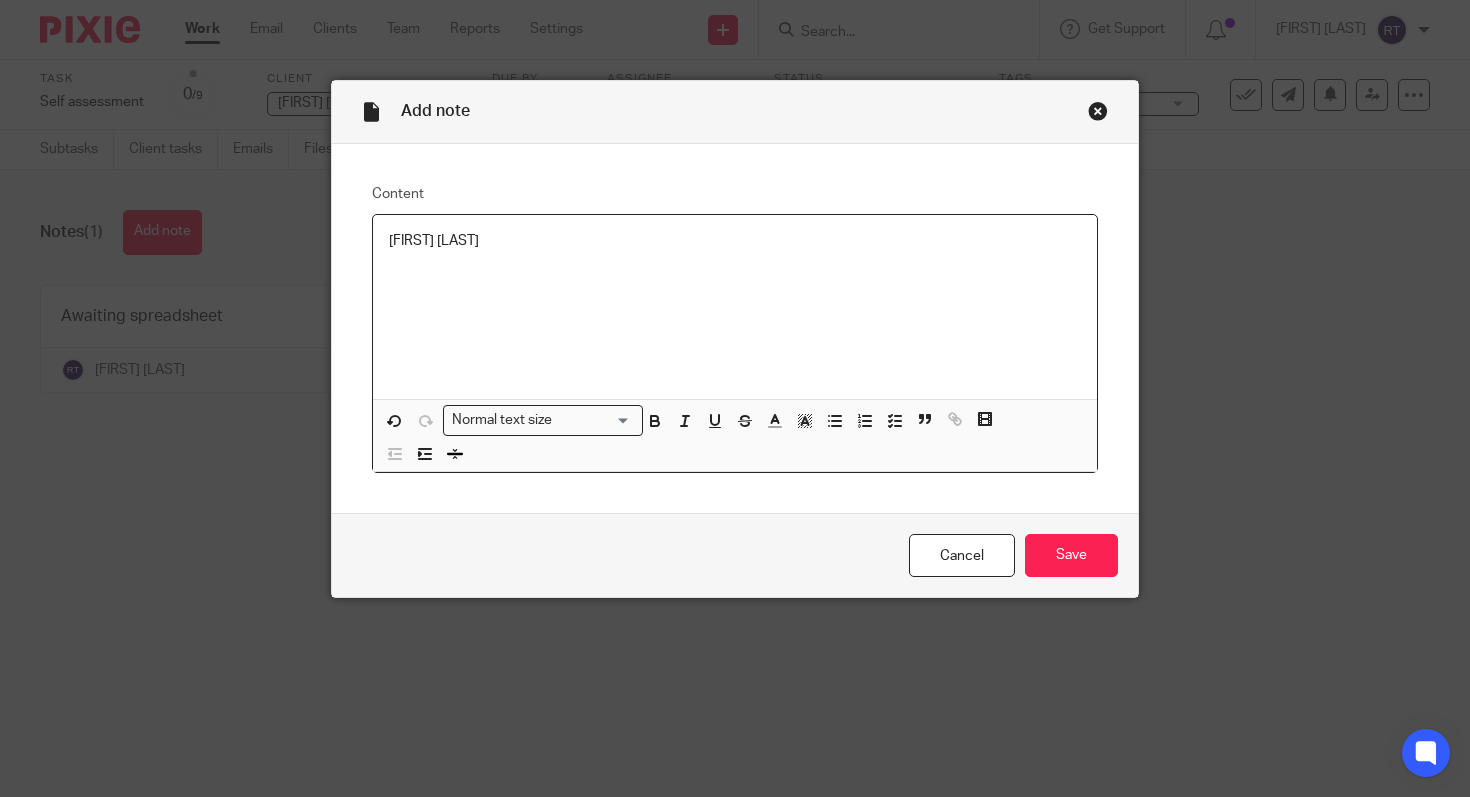 click on "Cancel
Save" at bounding box center (735, 555) 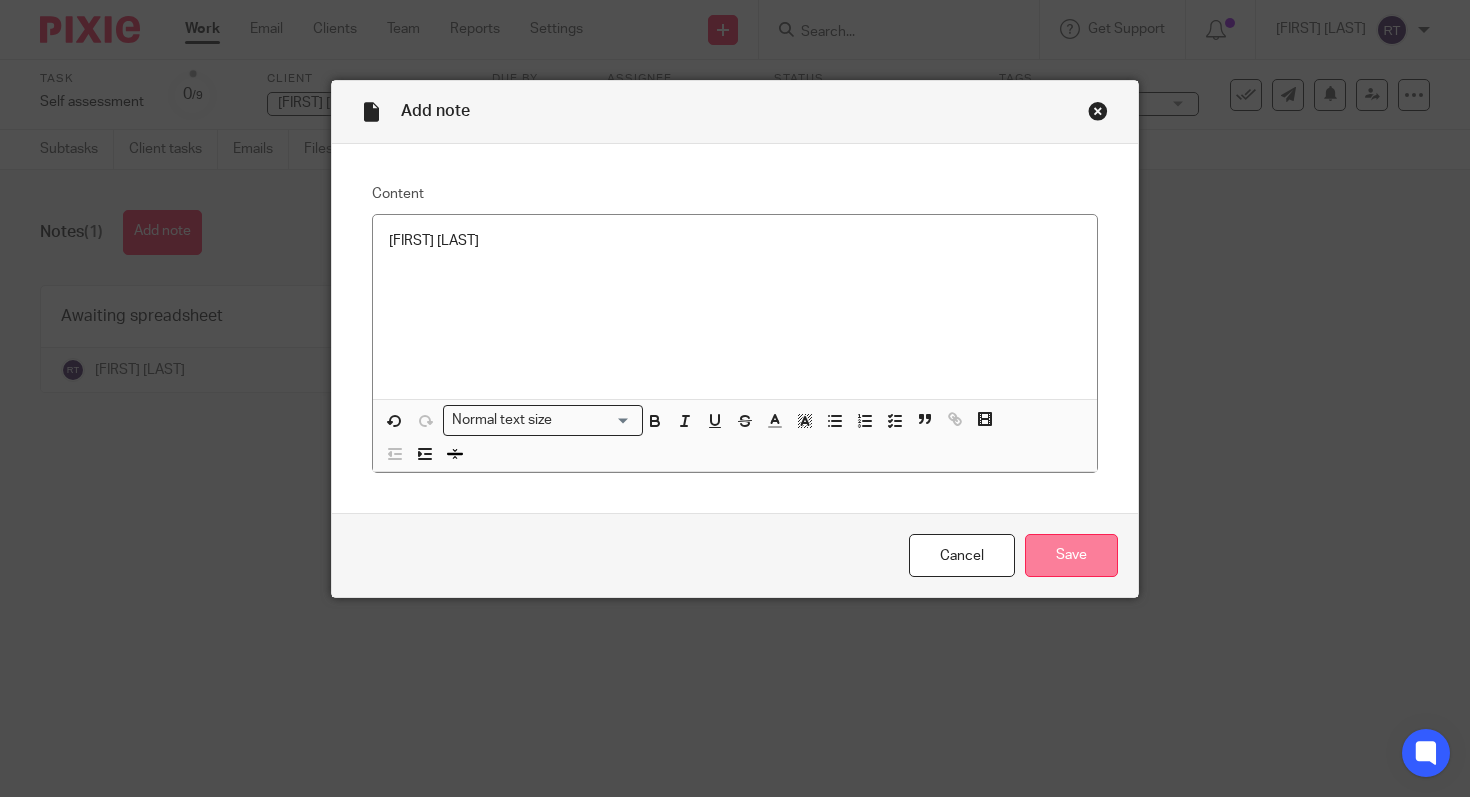 click on "Save" at bounding box center (1071, 555) 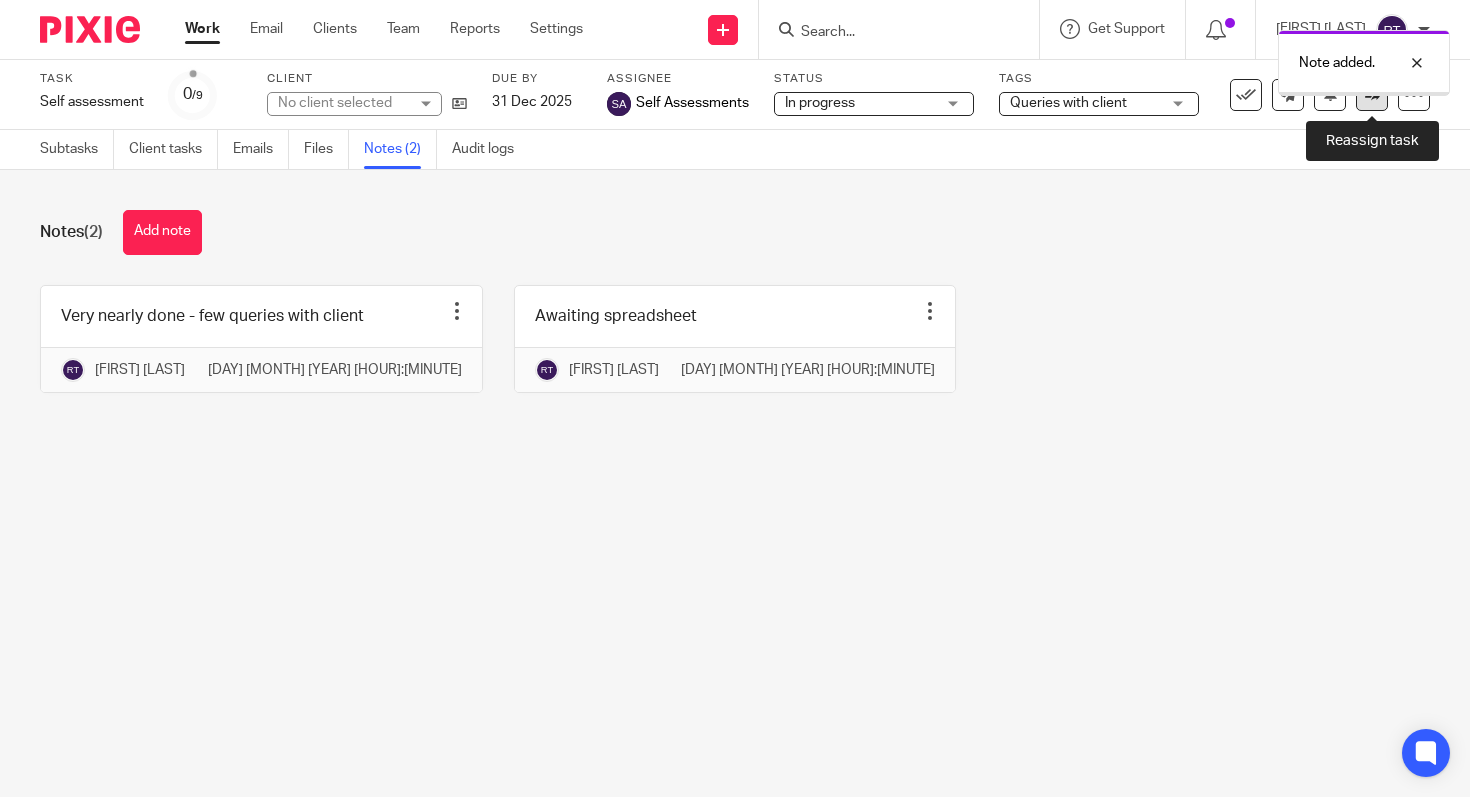 scroll, scrollTop: 0, scrollLeft: 0, axis: both 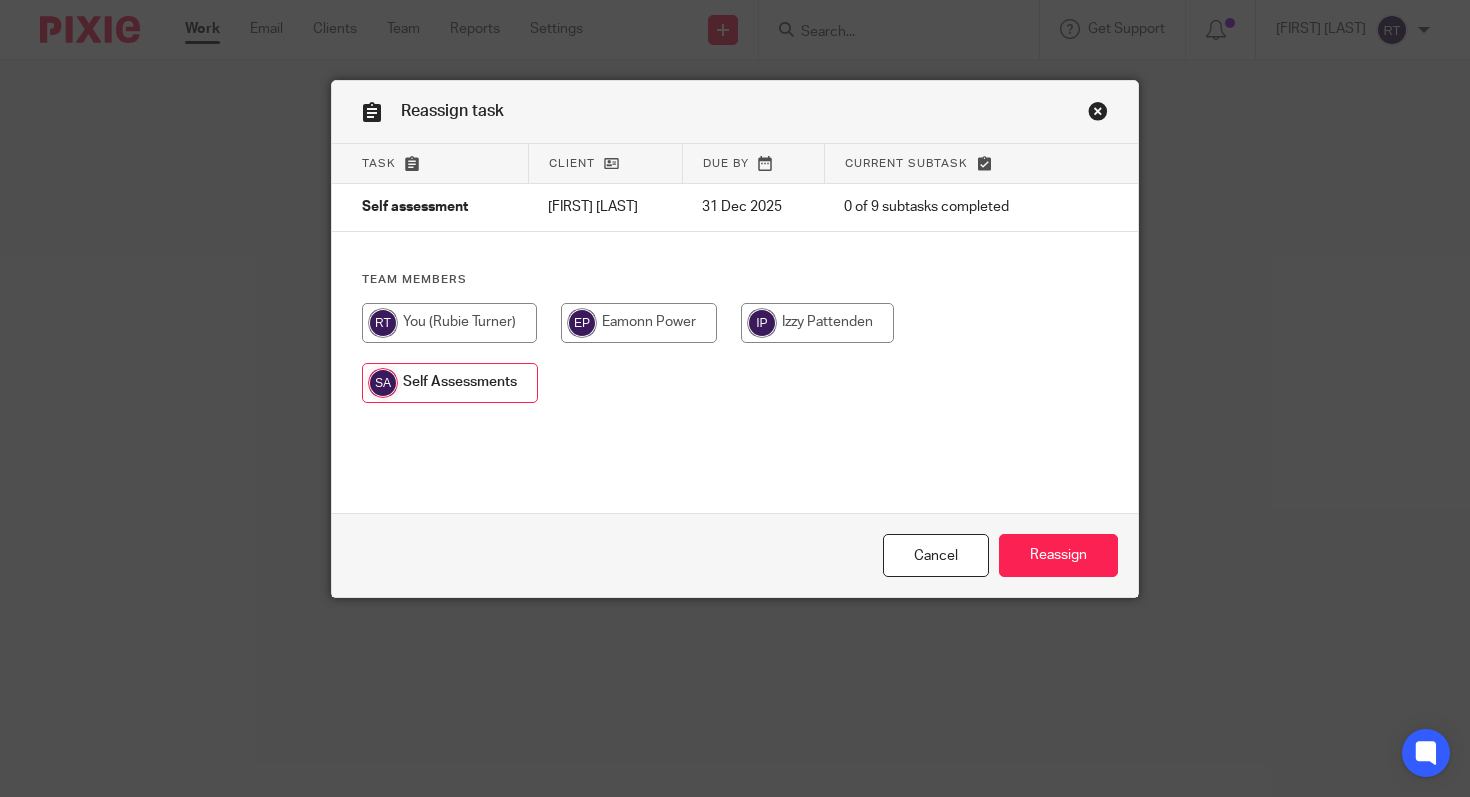click at bounding box center (449, 323) 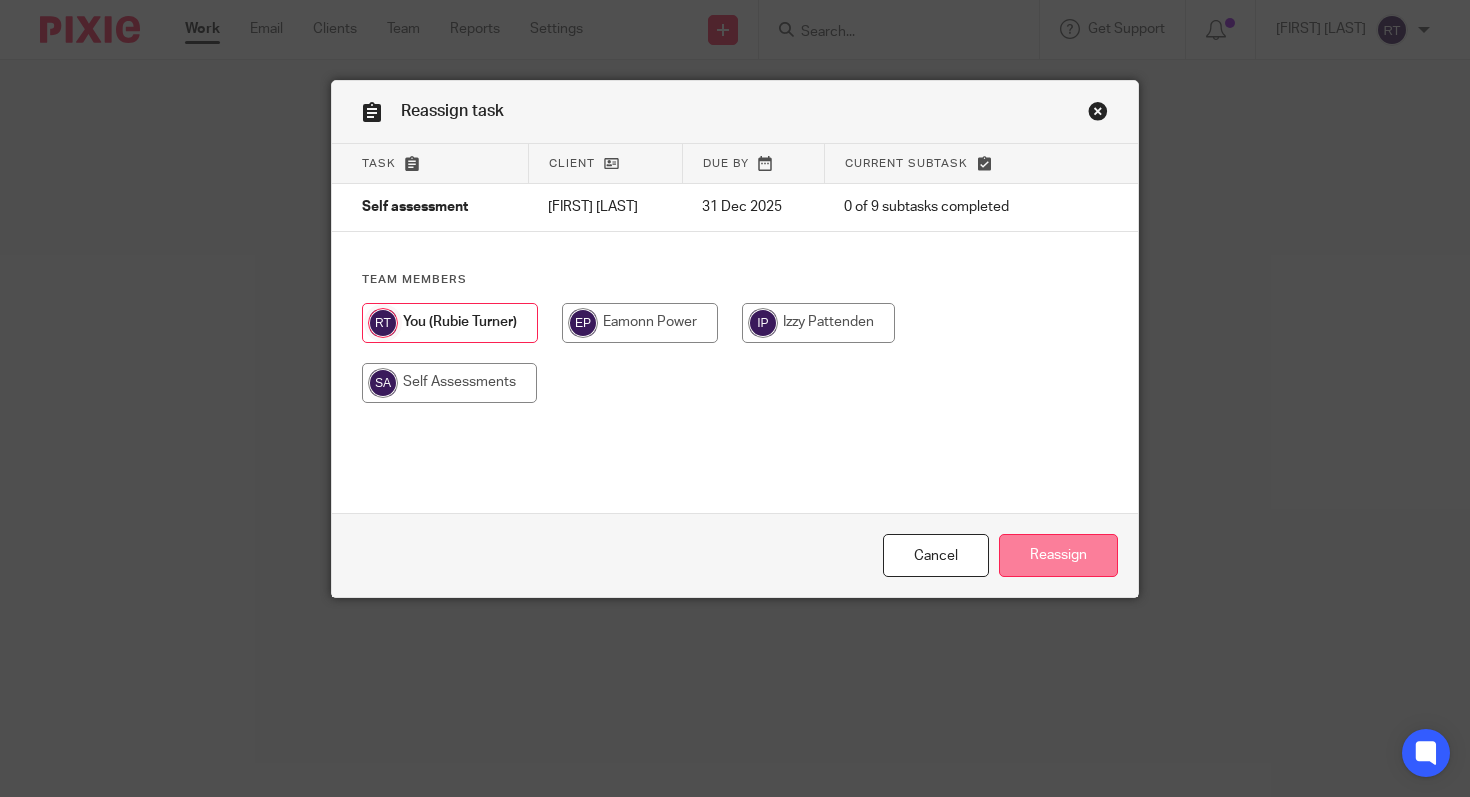 click on "Reassign" at bounding box center (1058, 555) 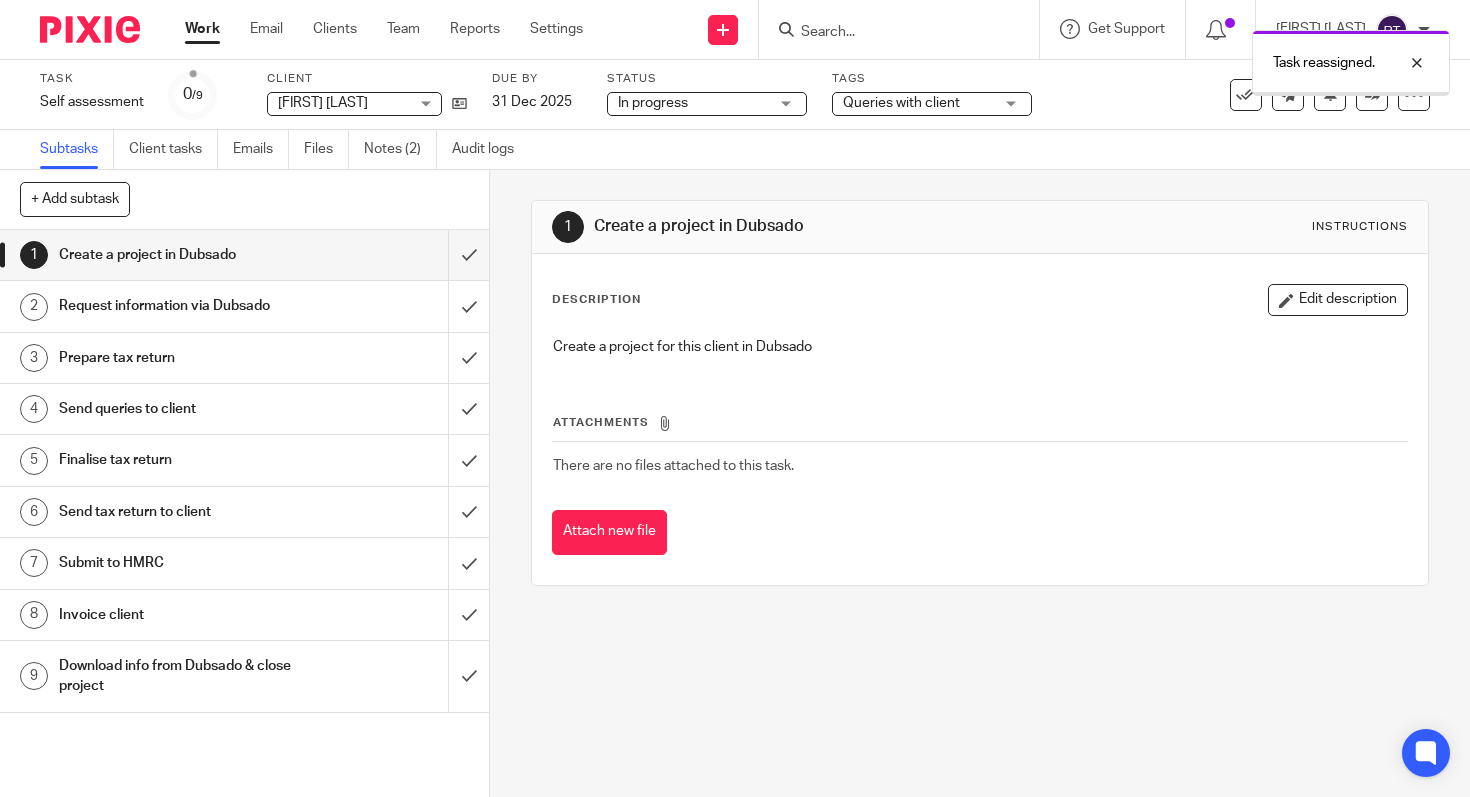scroll, scrollTop: 0, scrollLeft: 0, axis: both 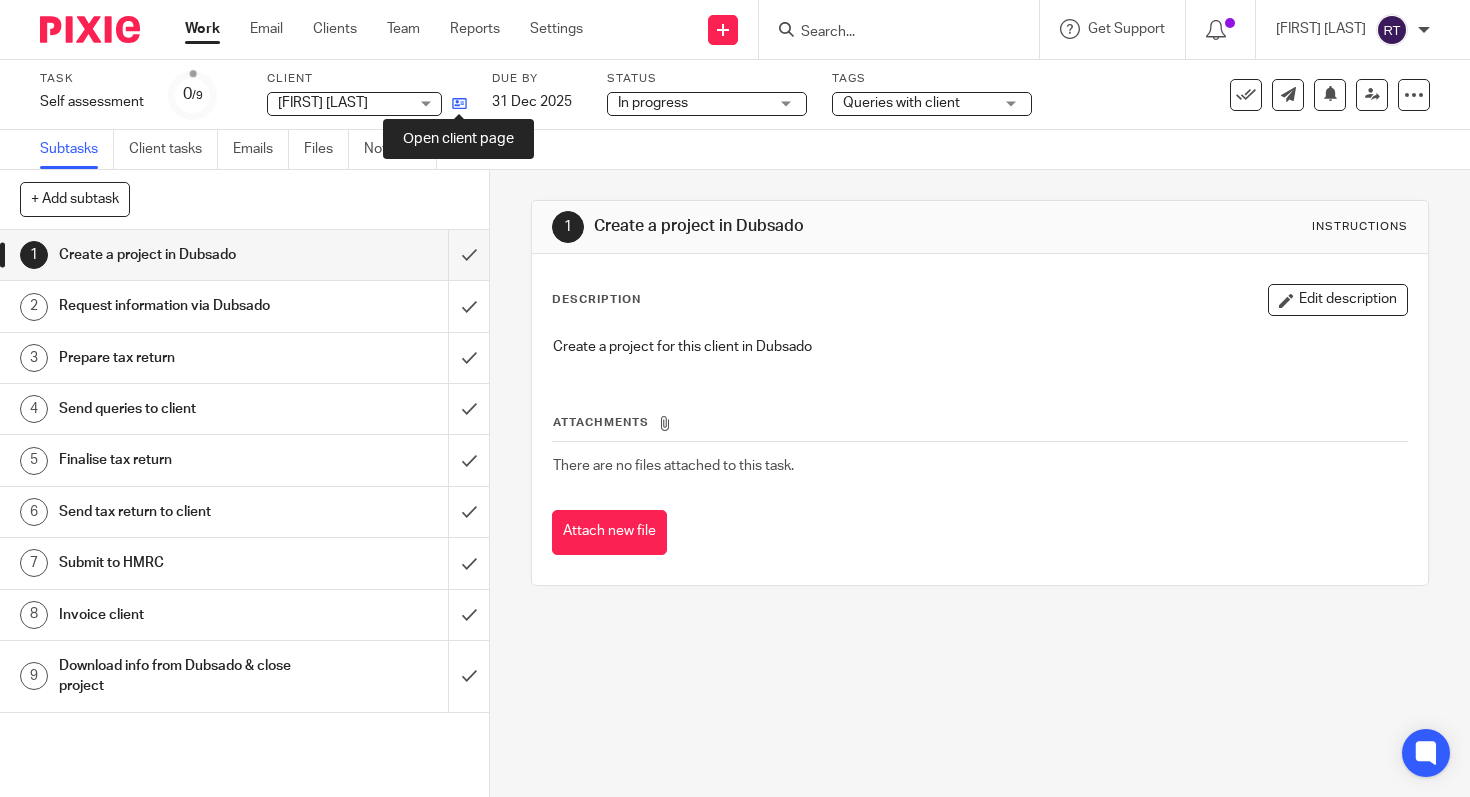 click at bounding box center [459, 103] 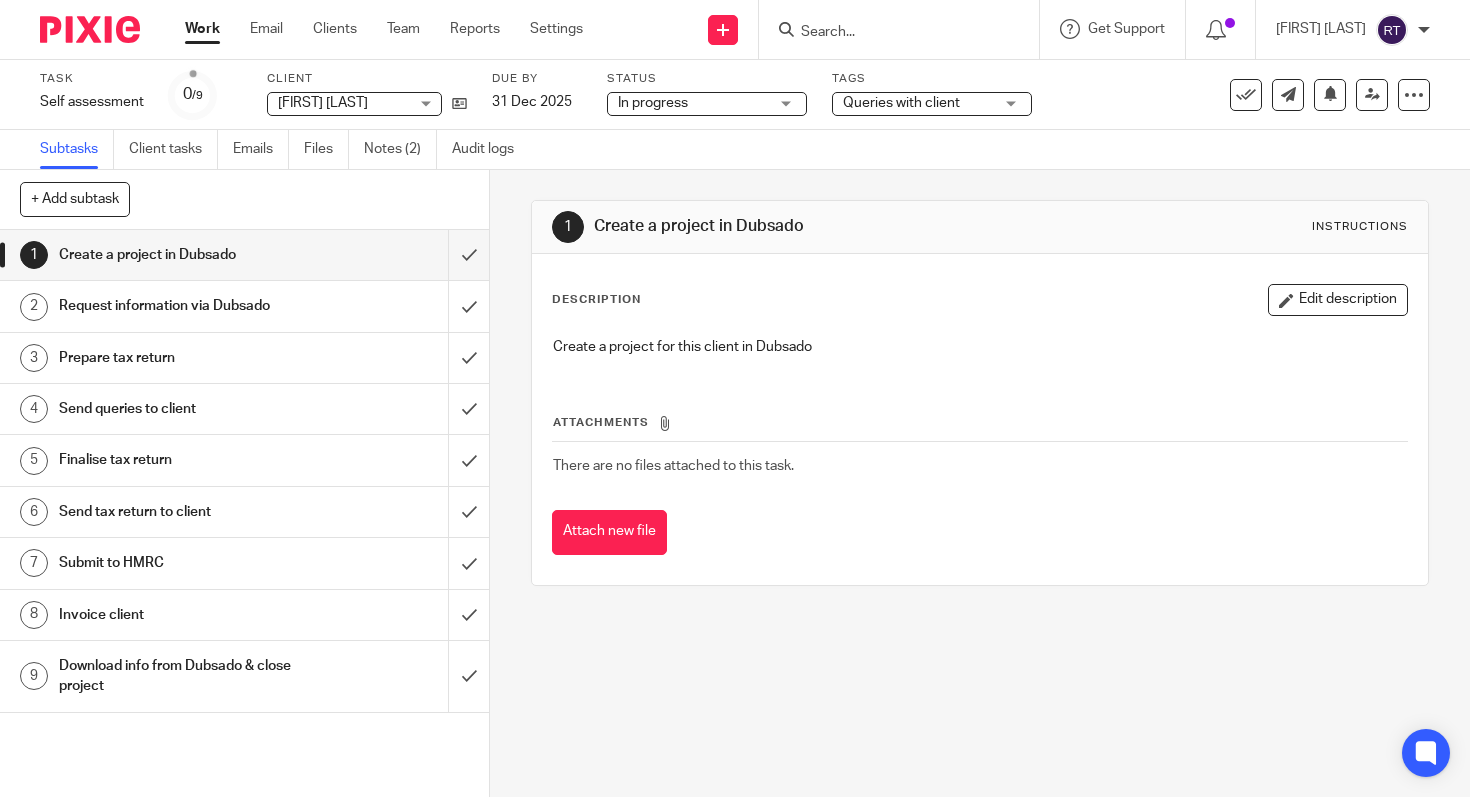 click at bounding box center (889, 33) 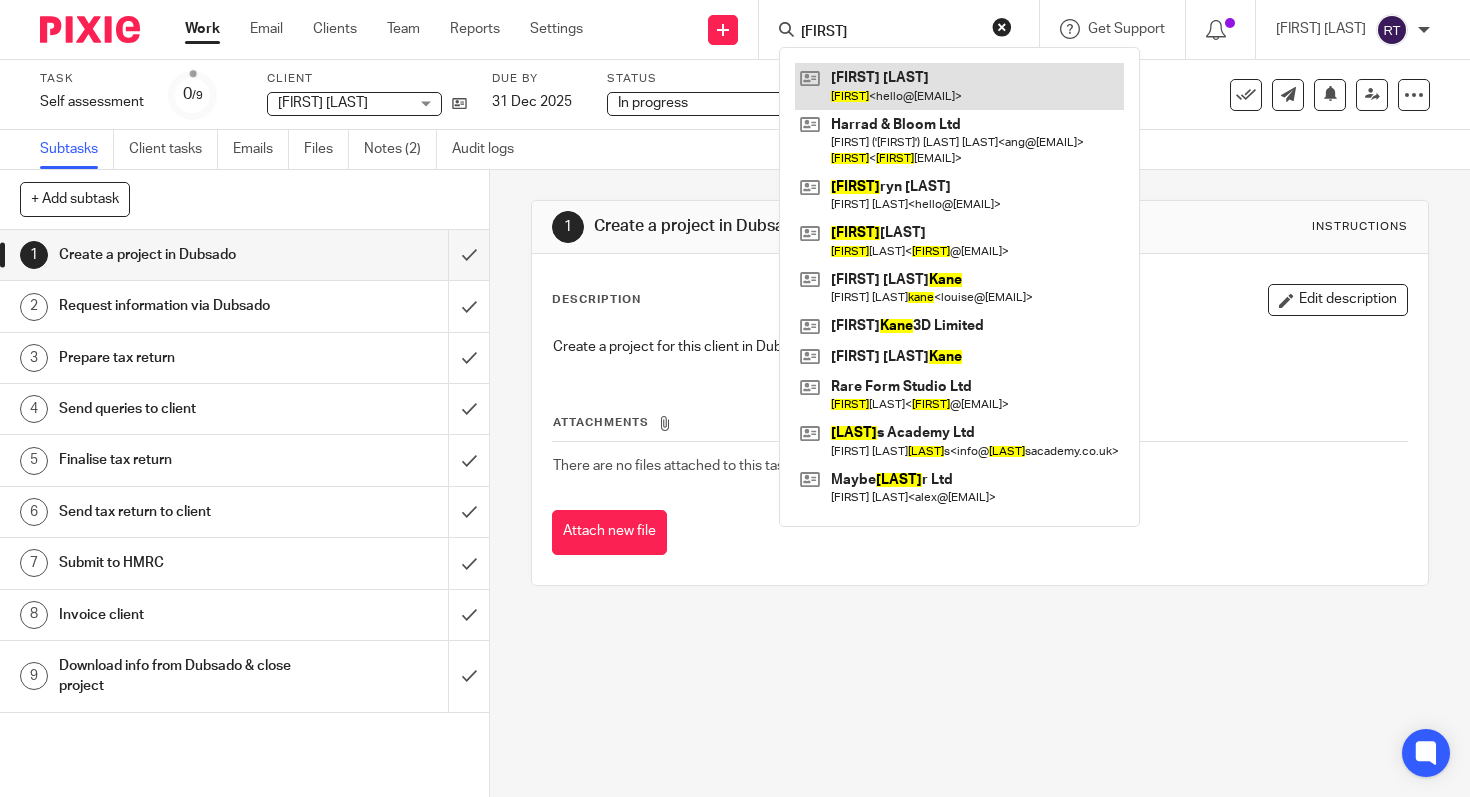 type on "kate" 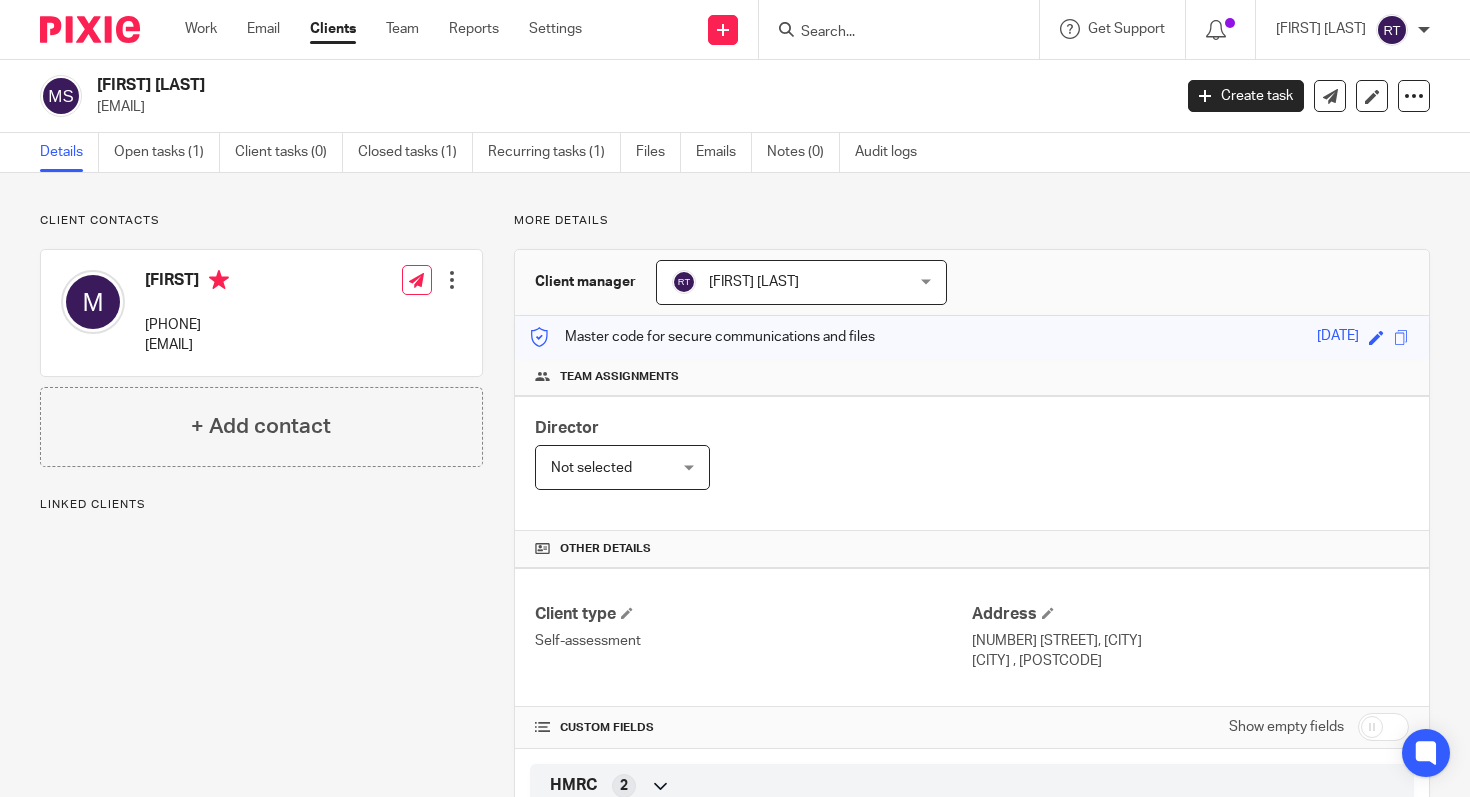 scroll, scrollTop: 0, scrollLeft: 0, axis: both 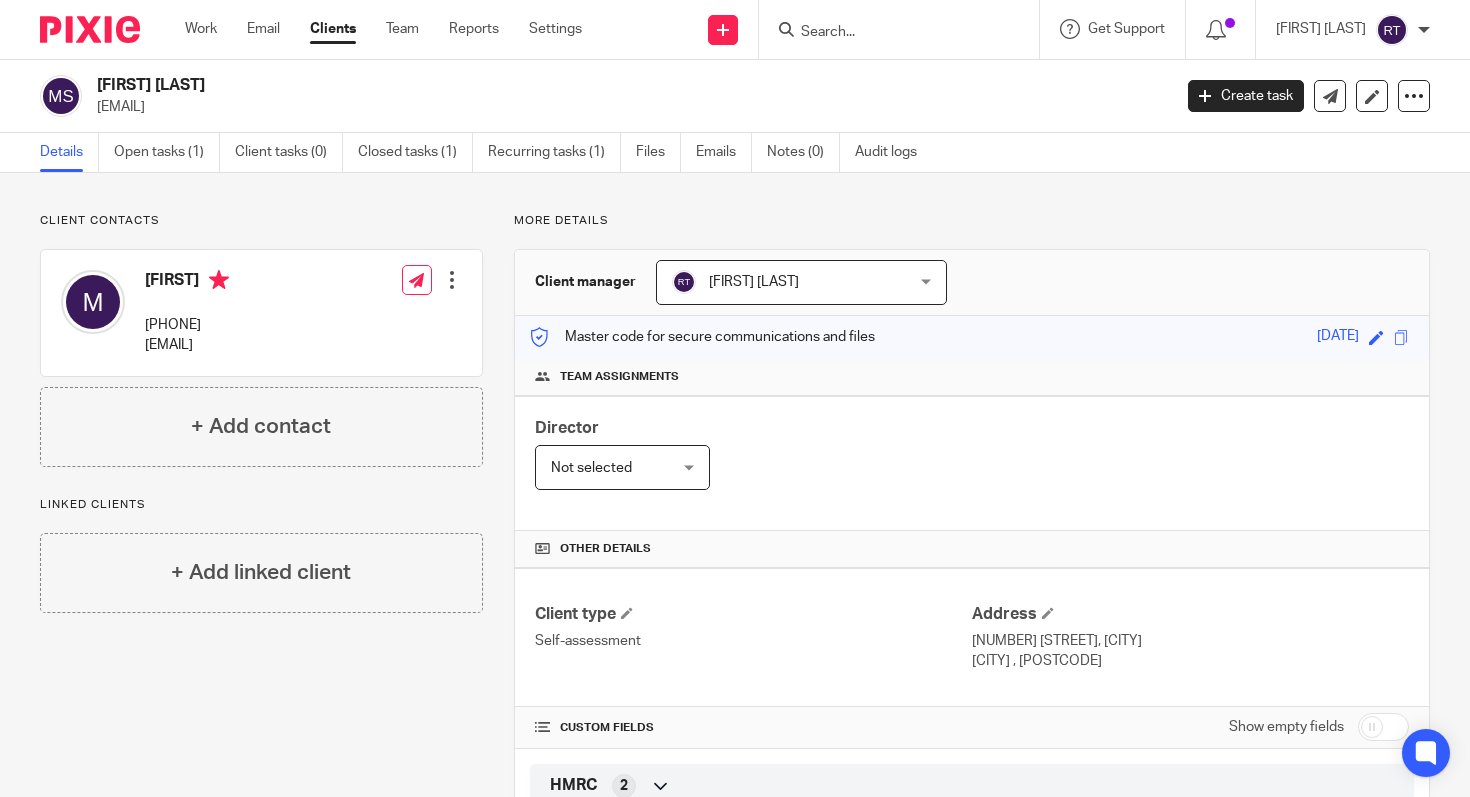 drag, startPoint x: 307, startPoint y: 109, endPoint x: 102, endPoint y: 109, distance: 205 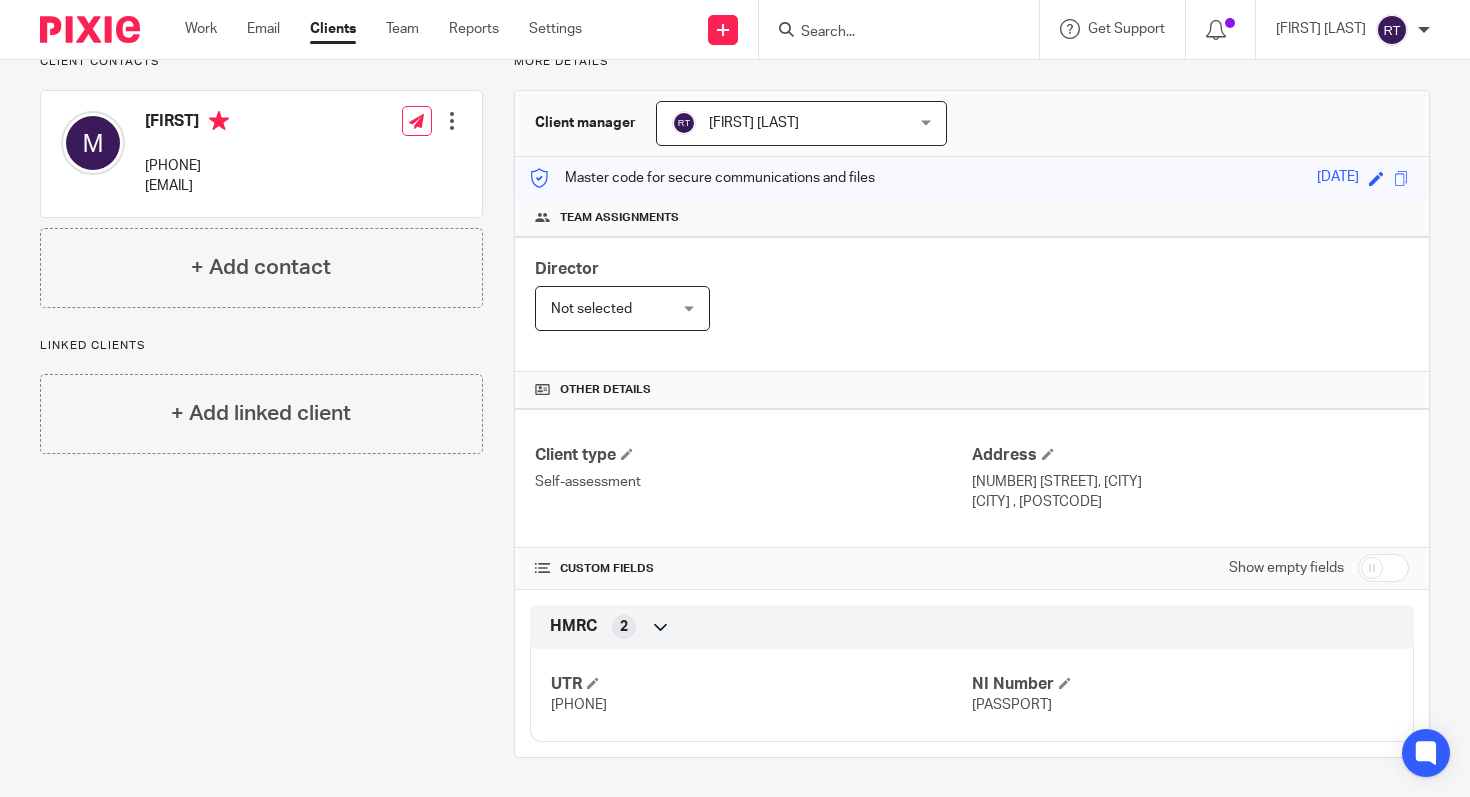 click on "5121657226" at bounding box center [579, 705] 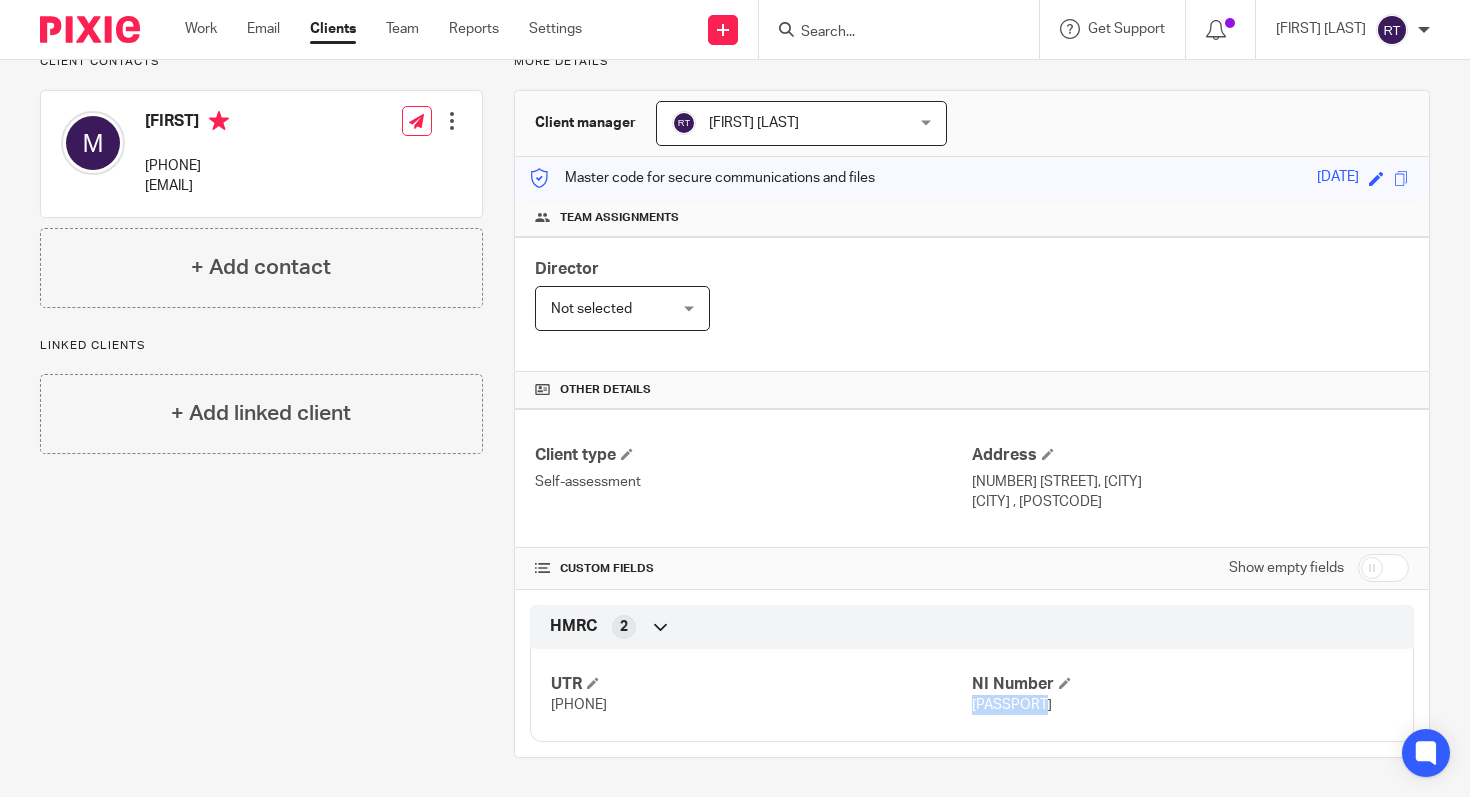click on "PH106955D" at bounding box center (1012, 705) 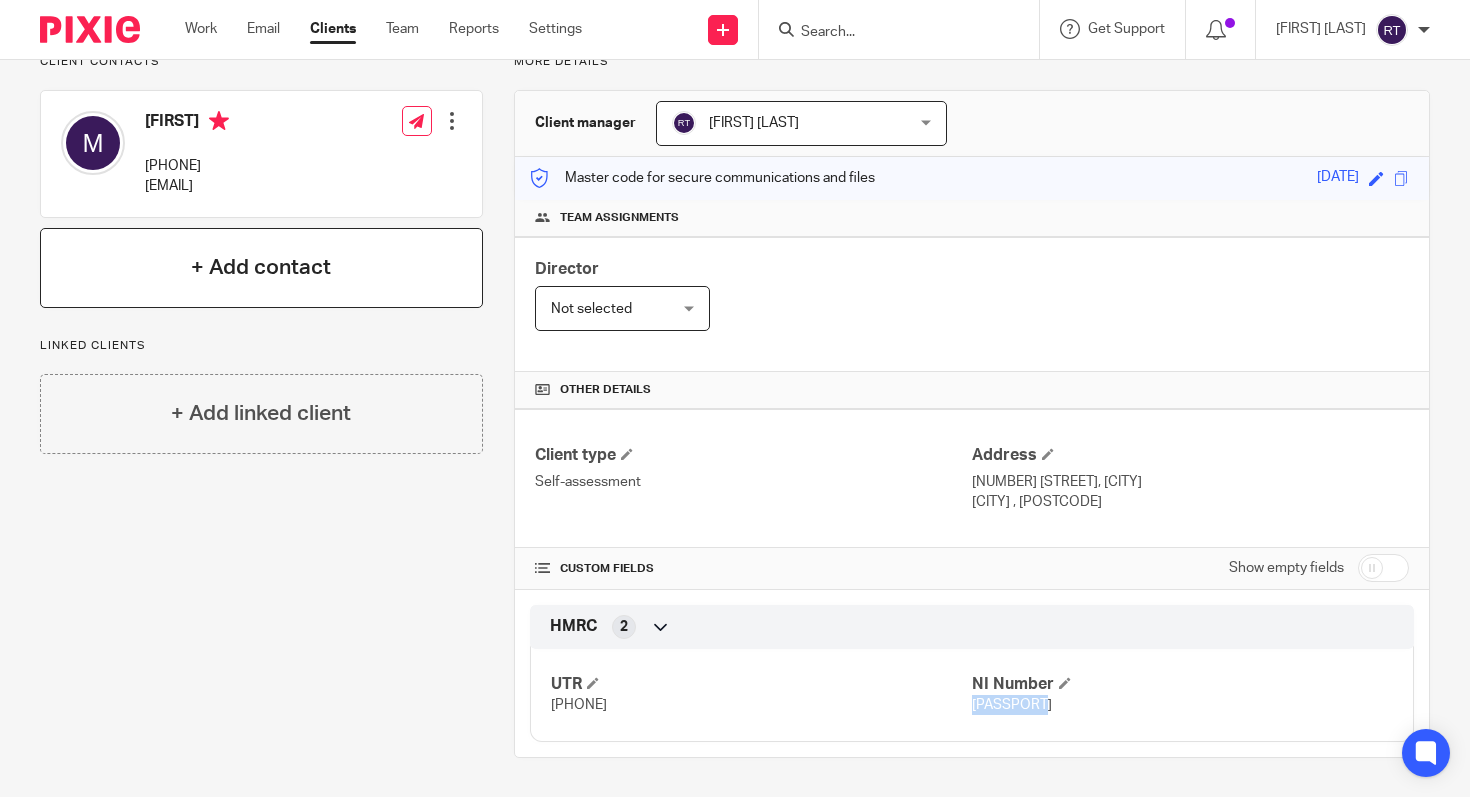 scroll, scrollTop: 0, scrollLeft: 0, axis: both 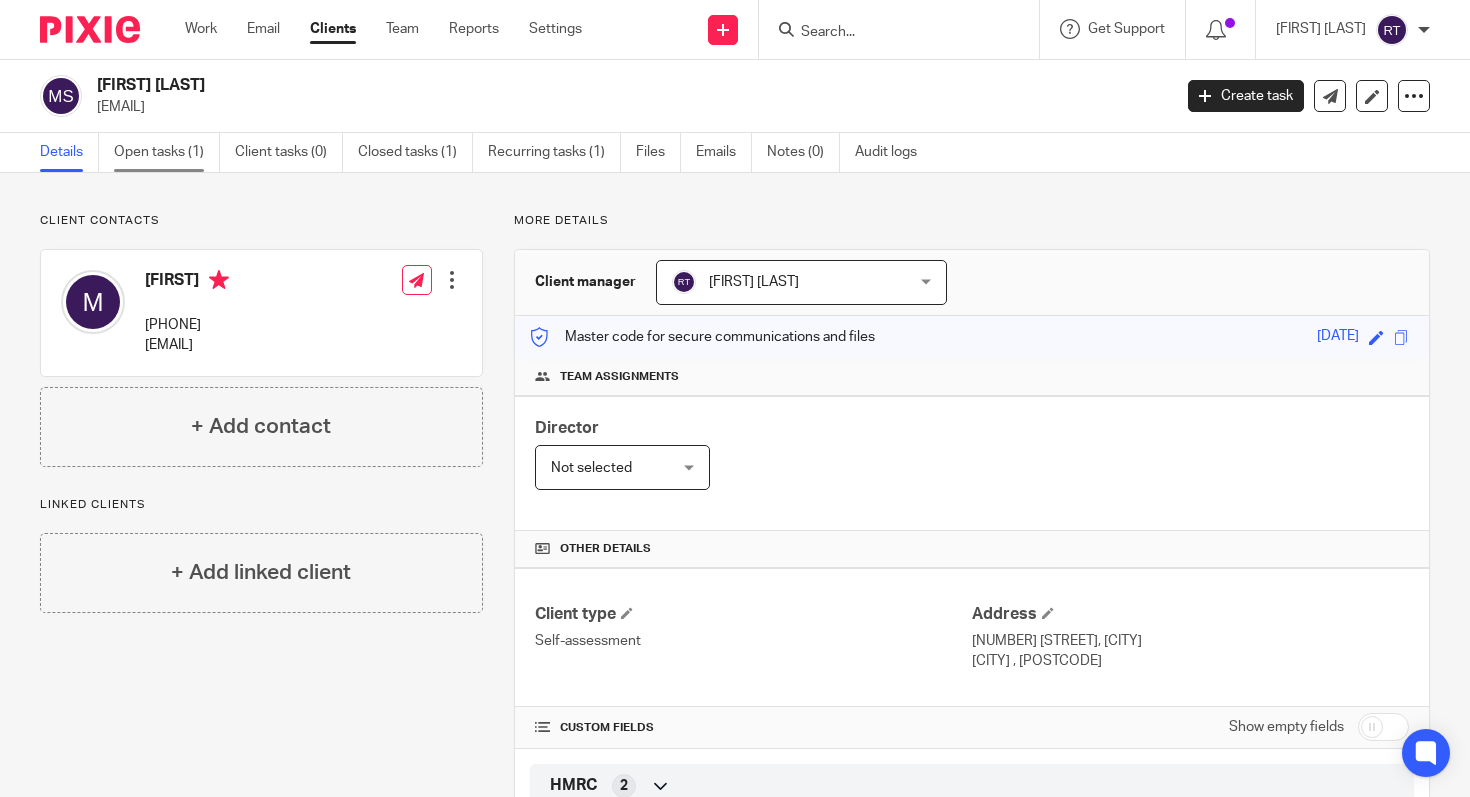 click on "Open tasks (1)" at bounding box center (167, 152) 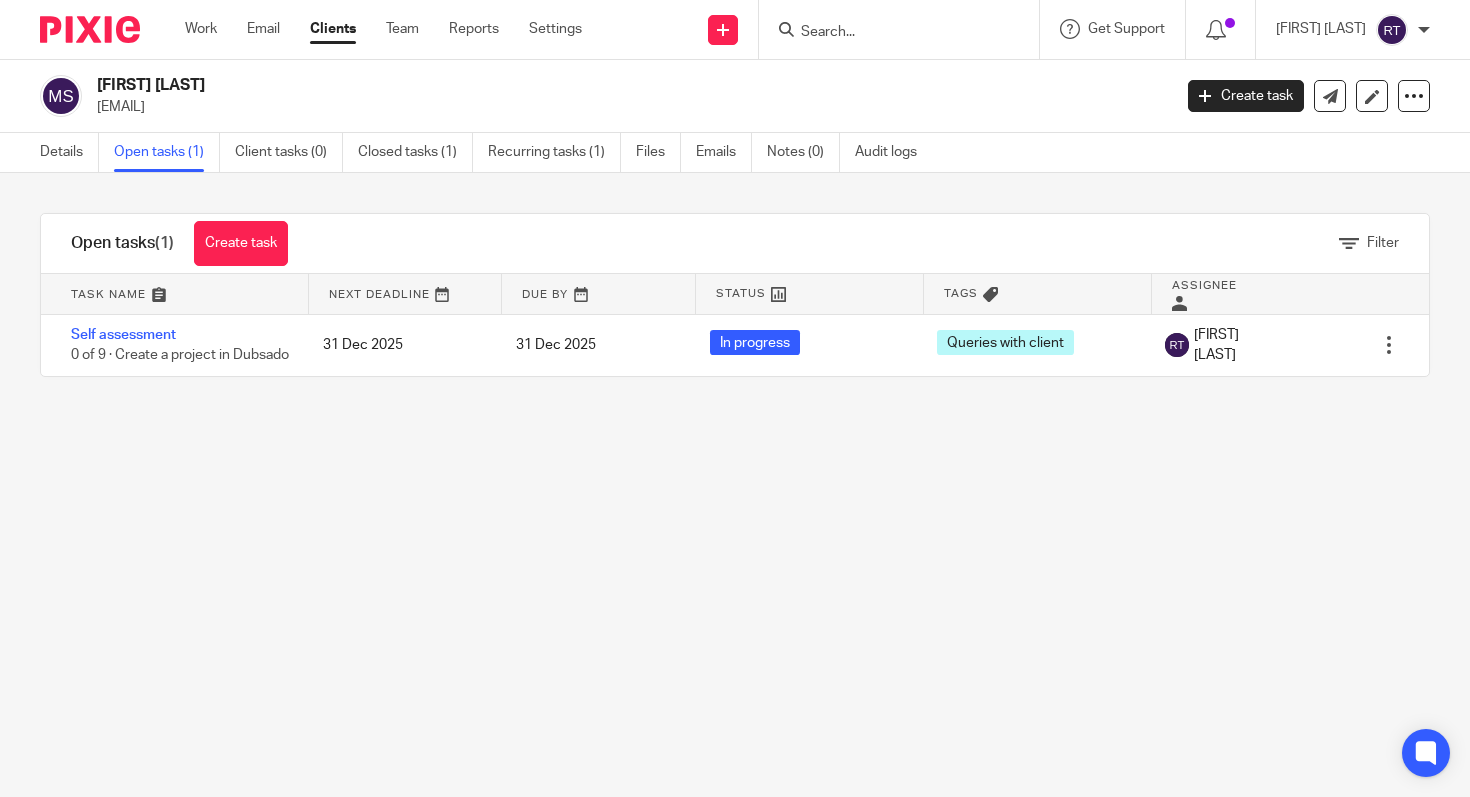 scroll, scrollTop: 0, scrollLeft: 0, axis: both 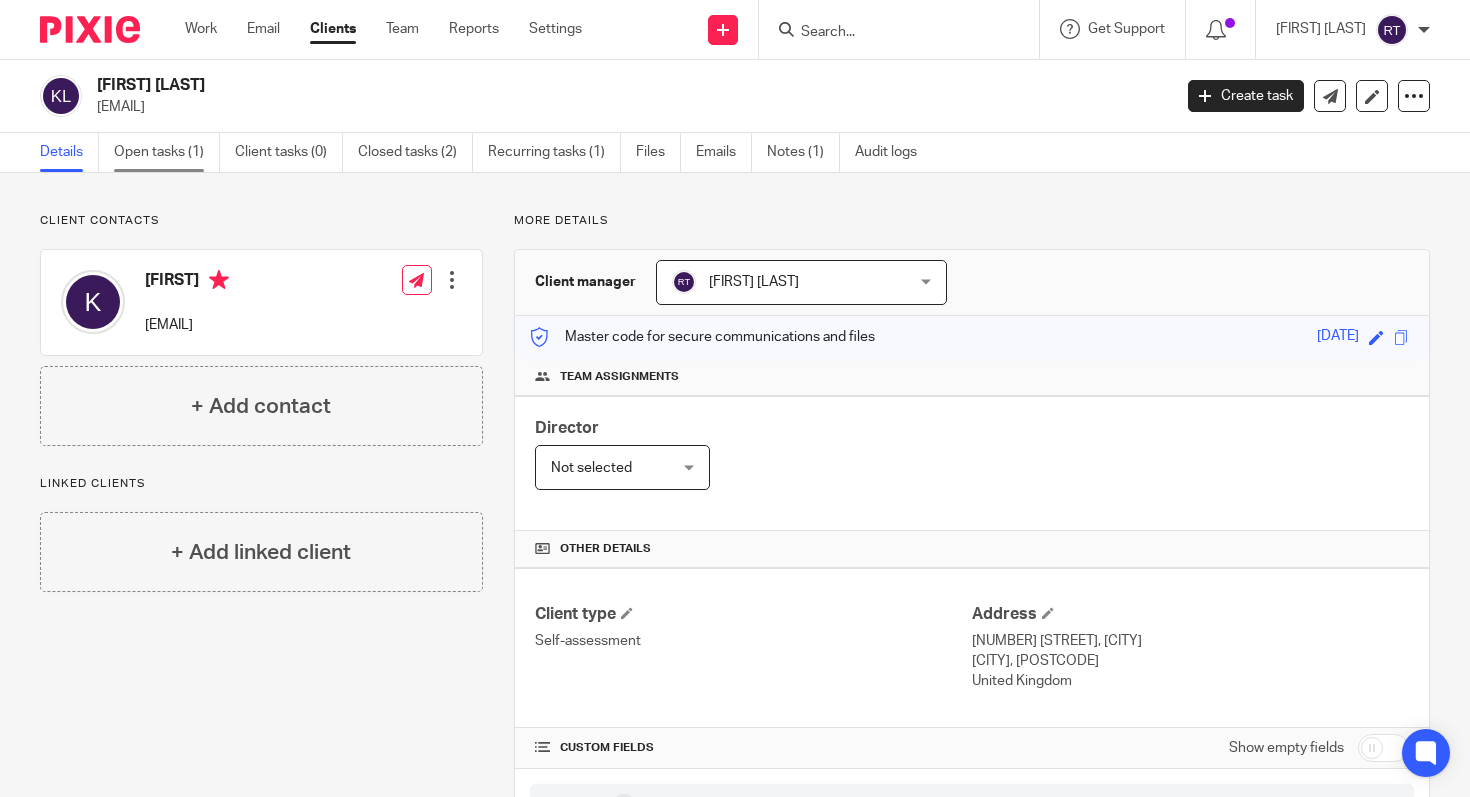 click on "Open tasks (1)" at bounding box center [167, 152] 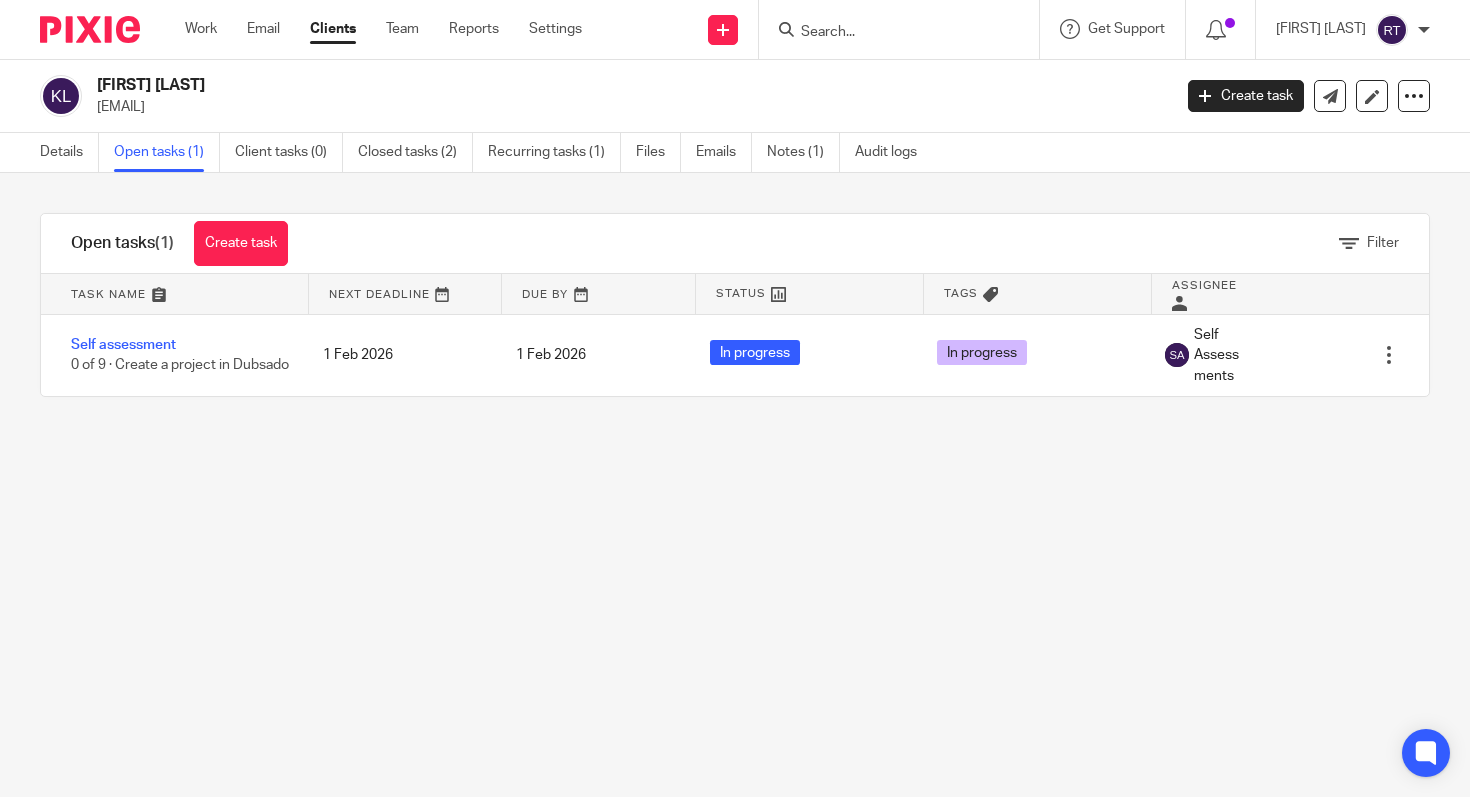 scroll, scrollTop: 0, scrollLeft: 0, axis: both 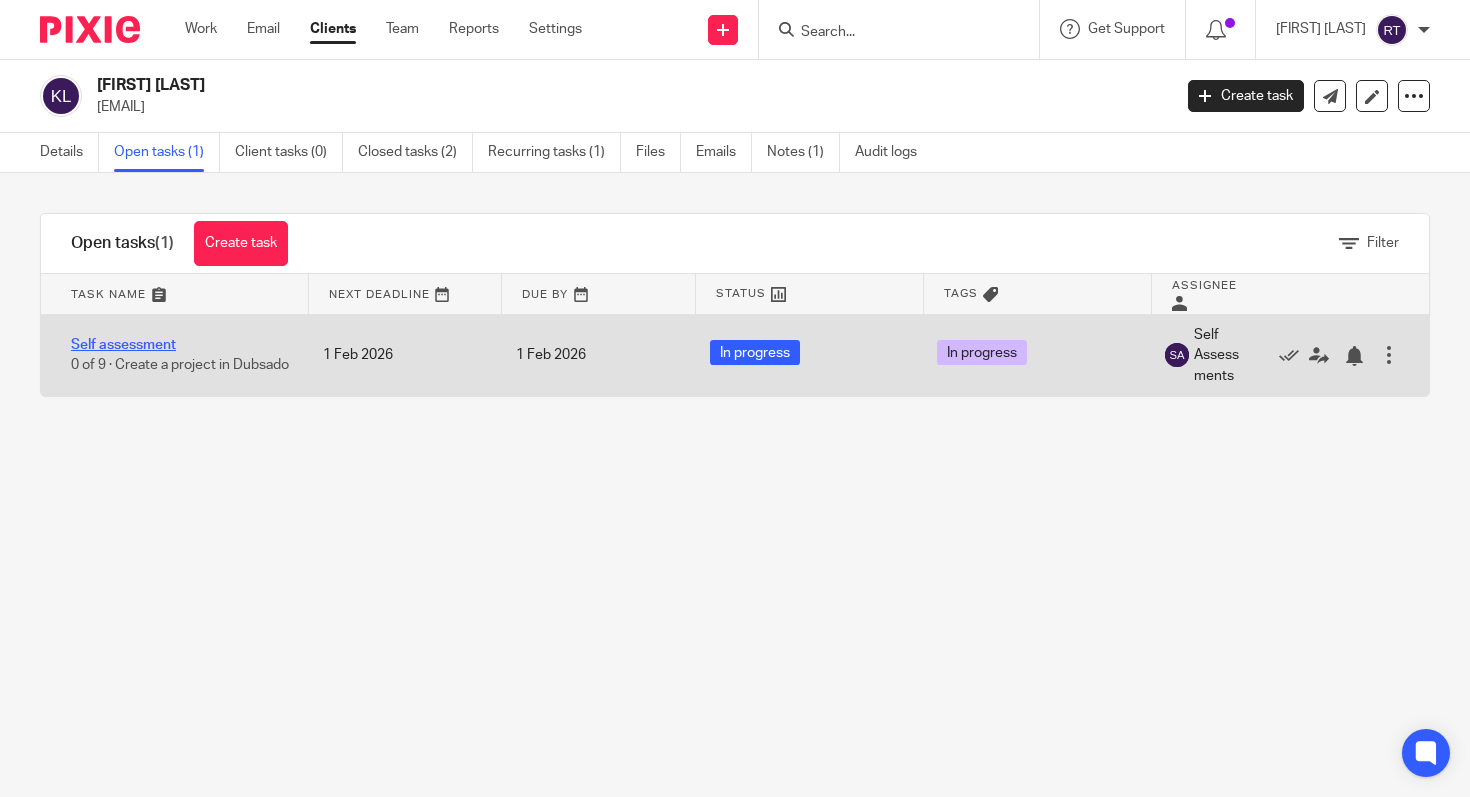 click on "Self assessment" at bounding box center [123, 345] 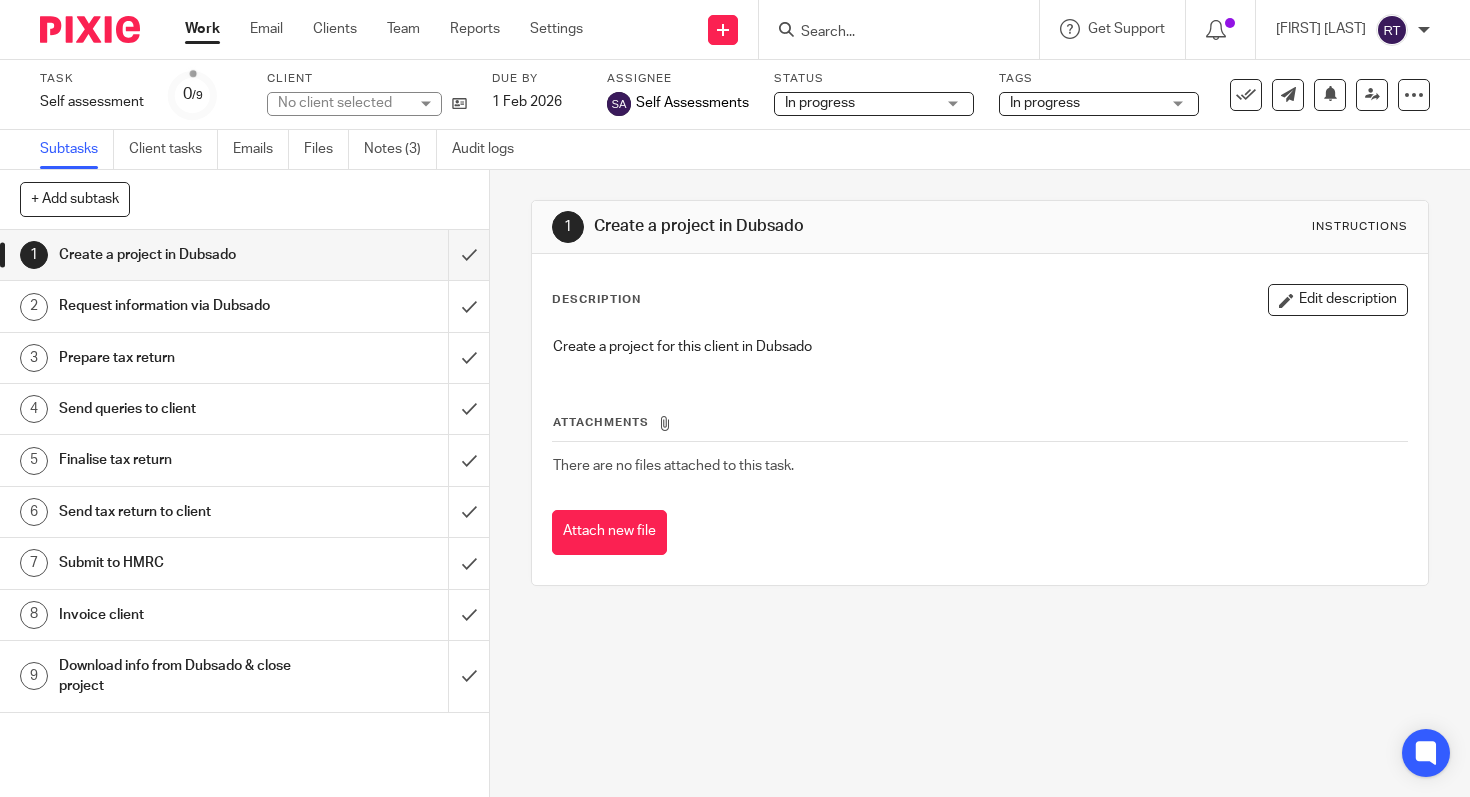 scroll, scrollTop: 0, scrollLeft: 0, axis: both 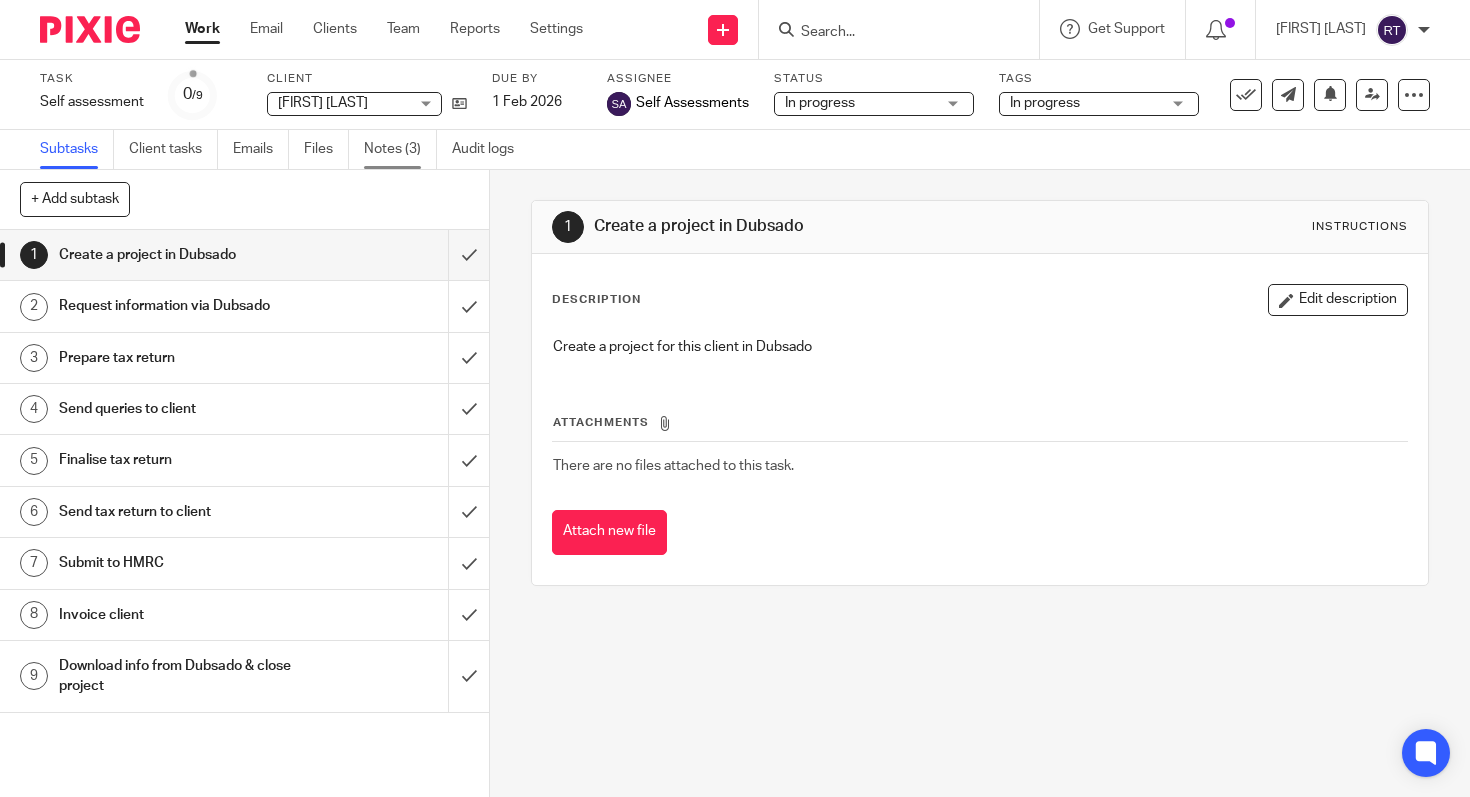 click on "Notes (3)" at bounding box center (400, 149) 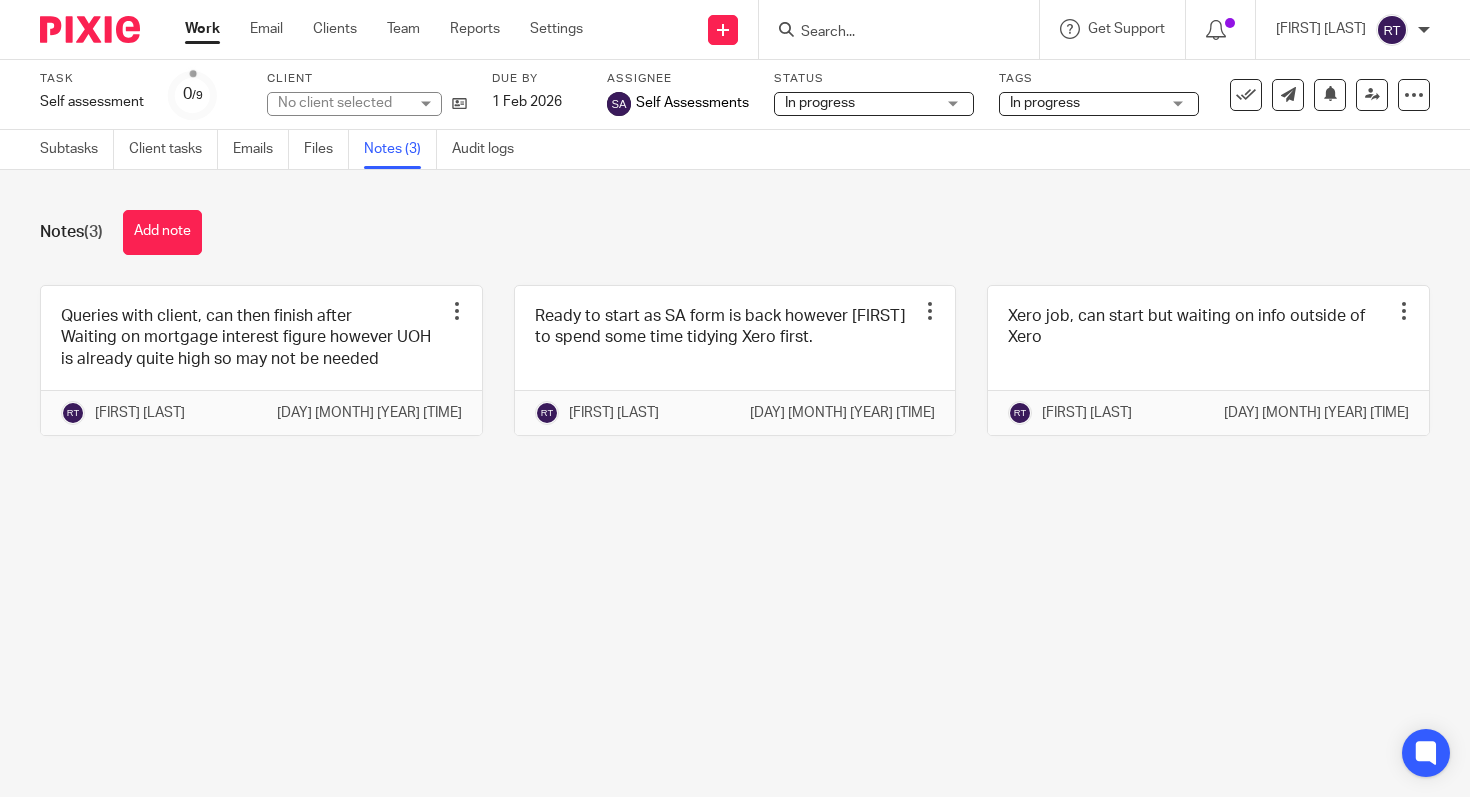 scroll, scrollTop: 0, scrollLeft: 0, axis: both 